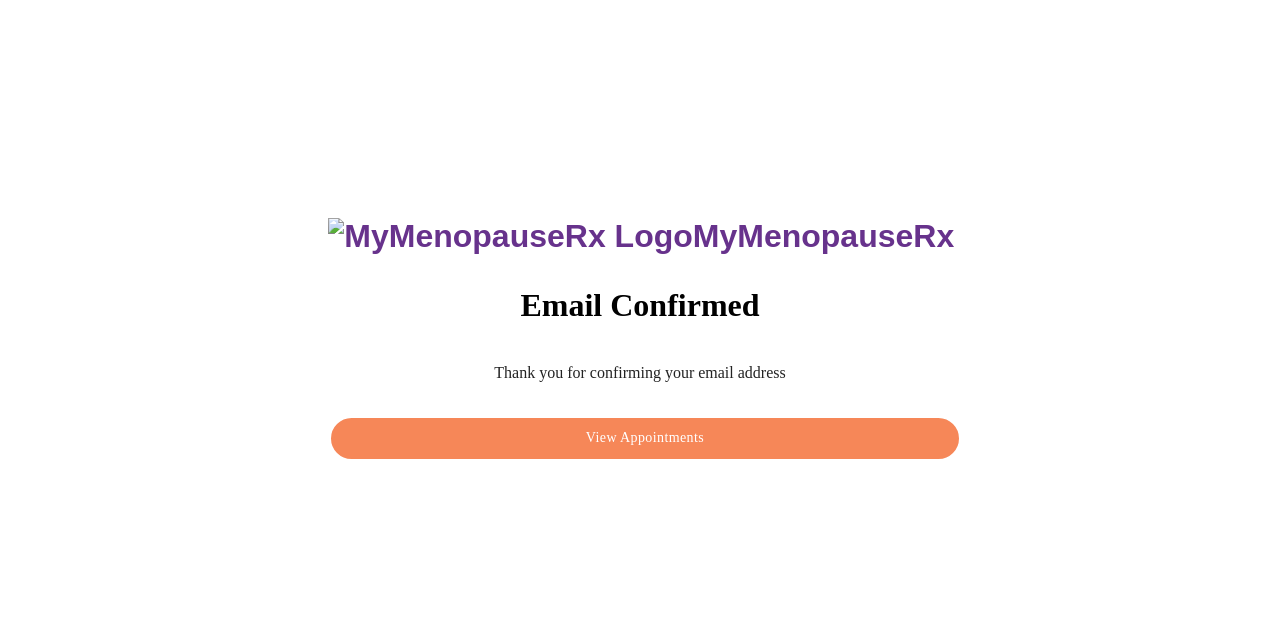 scroll, scrollTop: 0, scrollLeft: 0, axis: both 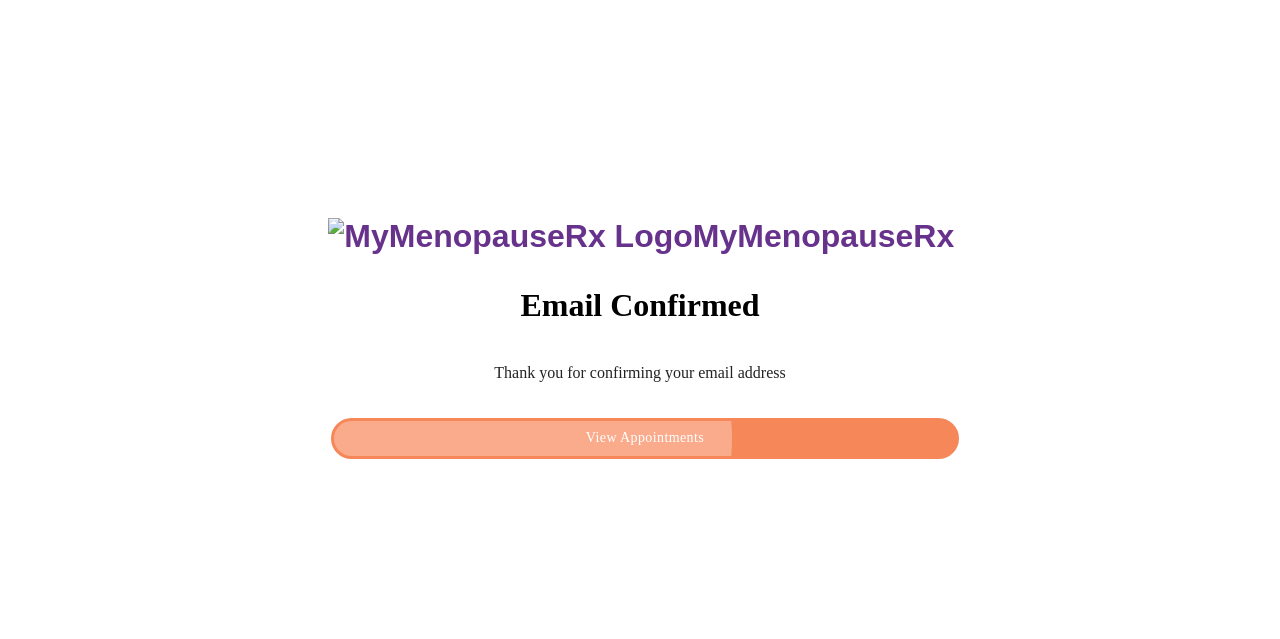 click on "View Appointments" at bounding box center [645, 438] 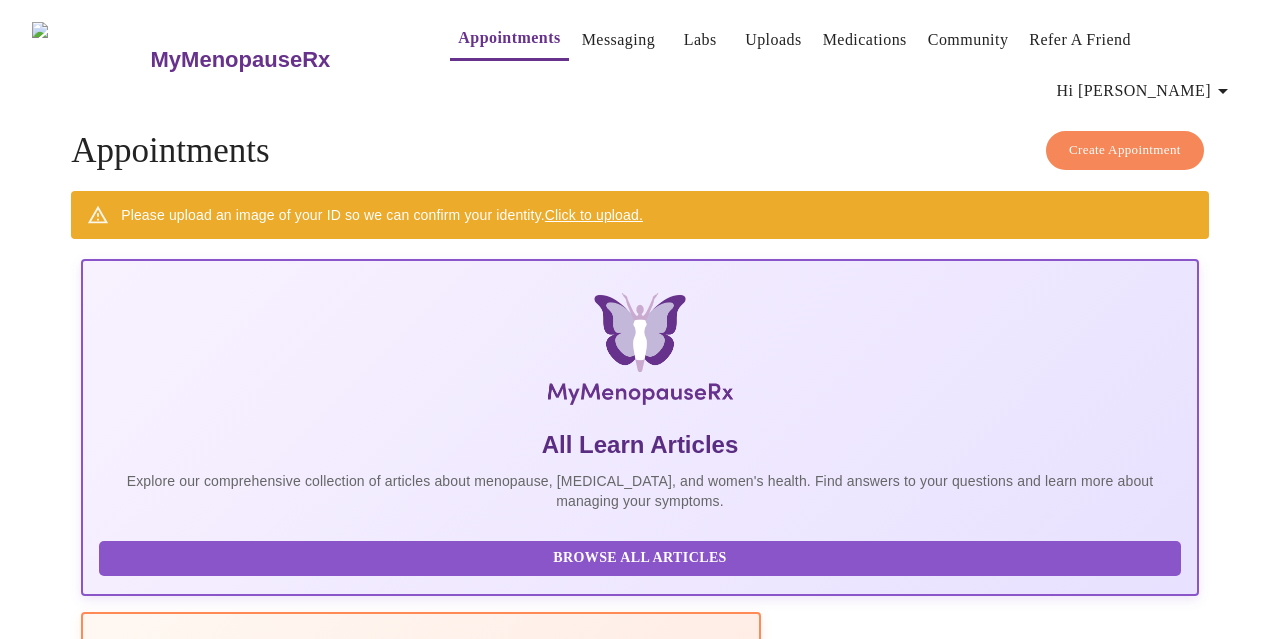 click on "Click to upload." at bounding box center [594, 215] 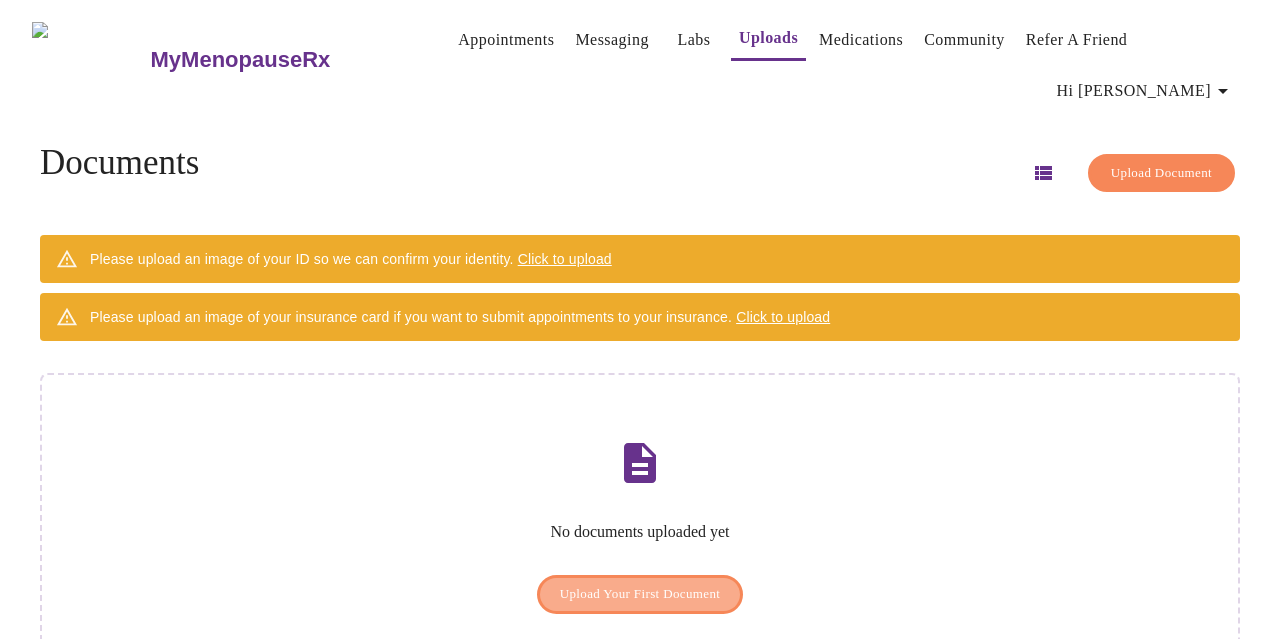 click on "Upload Your First Document" at bounding box center [640, 594] 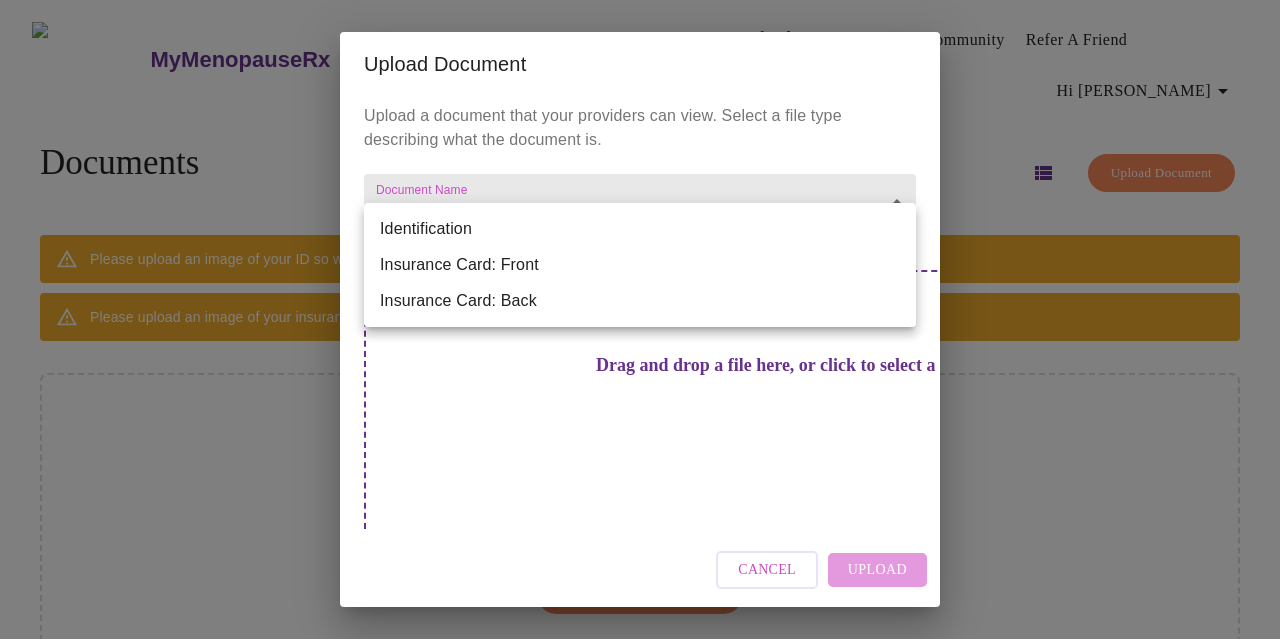 click on "MyMenopauseRx Appointments Messaging Labs Uploads Medications Community Refer a Friend Hi Dara   Documents Upload Document Please upload an image of your ID so we can confirm your identity.   Click to upload Please upload an image of your insurance card if you want to submit appointments to your insurance.   Click to upload No documents uploaded yet Upload Your First Document Settings Billing Invoices Log out Upload Document Upload a document that your providers can view. Select a file type describing what the document is. Document Name ​ Drag and drop a file here, or click to select a file Cancel Upload Identification Insurance Card: Front Insurance Card: Back" at bounding box center [640, 365] 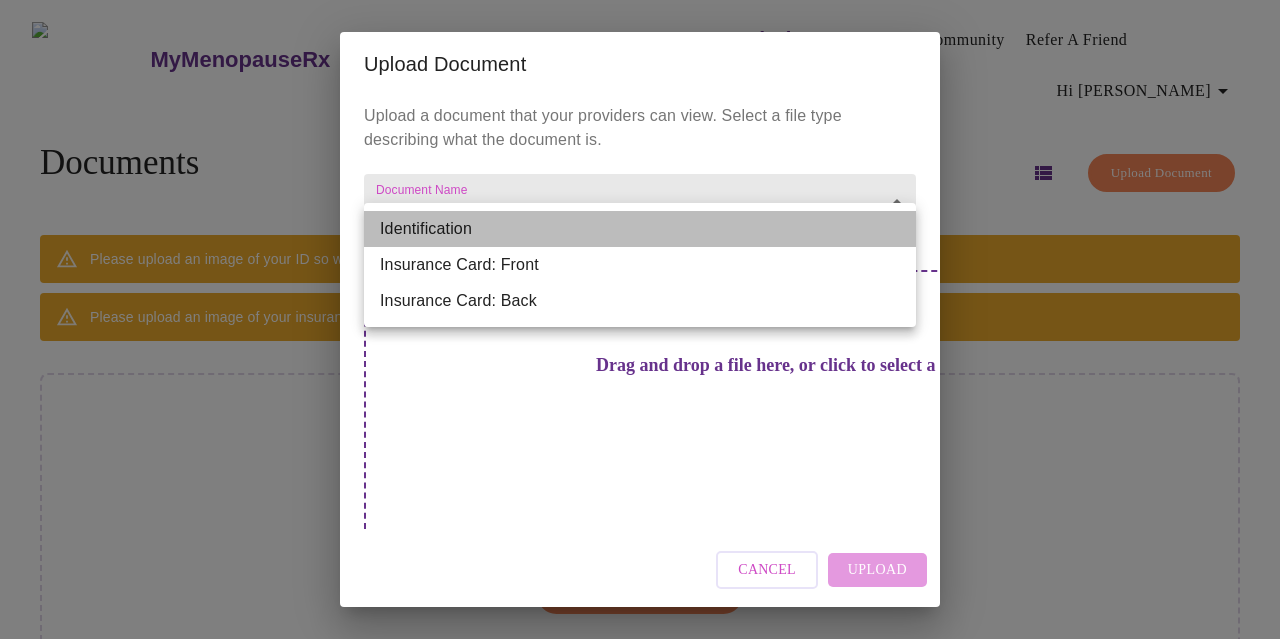 click on "Identification" at bounding box center (640, 229) 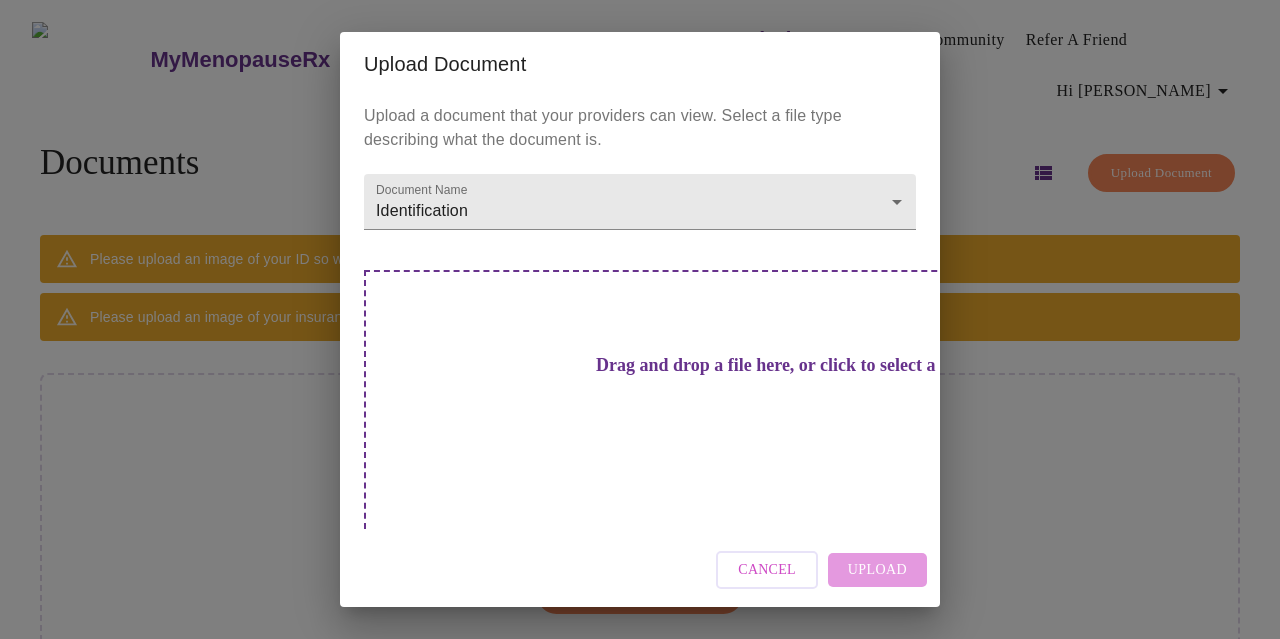 click on "Drag and drop a file here, or click to select a file" at bounding box center [780, 404] 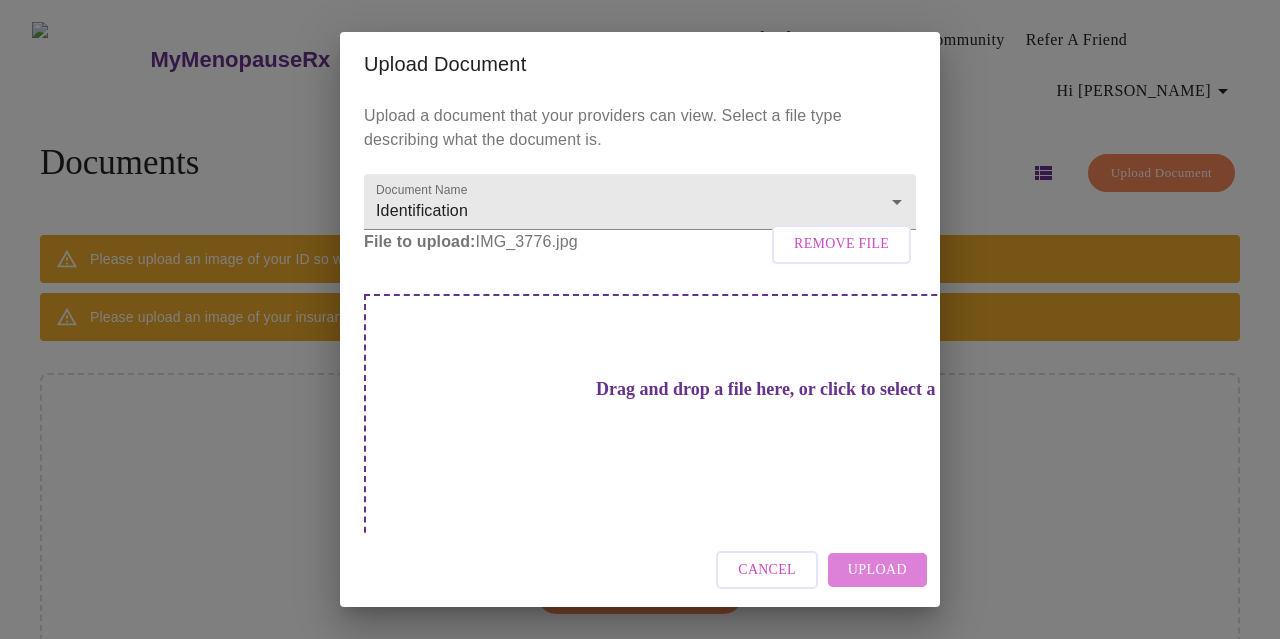click on "Upload" at bounding box center (877, 570) 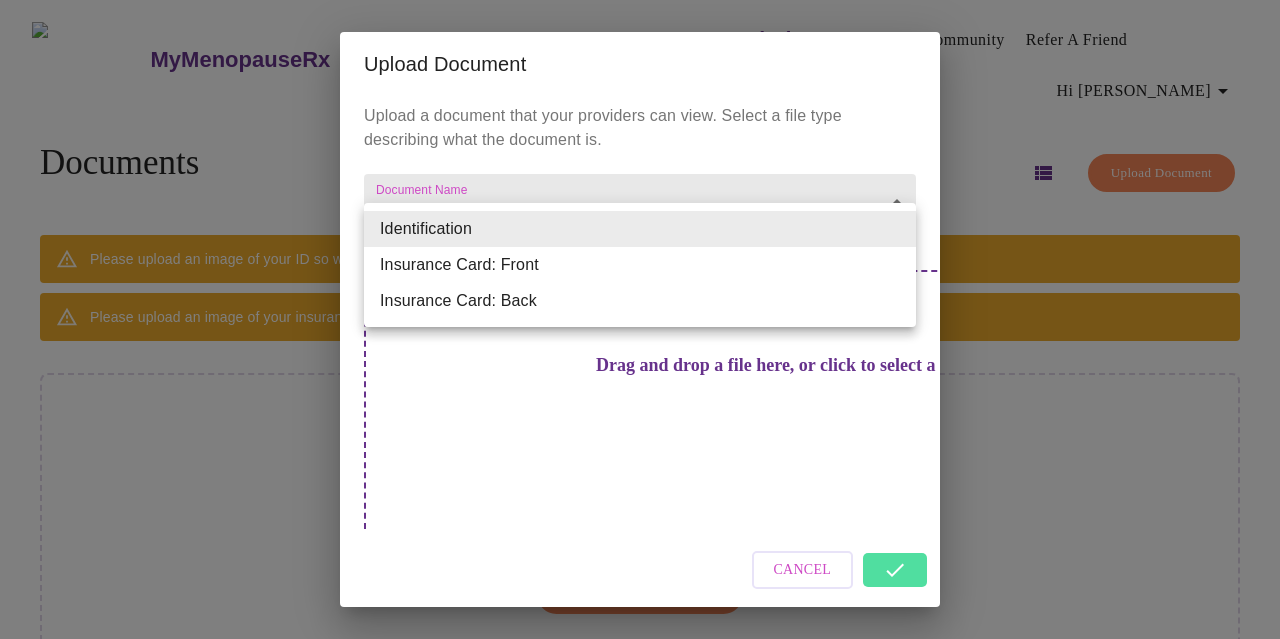 click on "MyMenopauseRx Appointments Messaging Labs Uploads Medications Community Refer a Friend Hi Dara   Documents Upload Document Please upload an image of your ID so we can confirm your identity.   Click to upload Please upload an image of your insurance card if you want to submit appointments to your insurance.   Click to upload No documents uploaded yet Upload Your First Document Settings Billing Invoices Log out Upload Document Upload a document that your providers can view. Select a file type describing what the document is. Document Name Identification Identification Drag and drop a file here, or click to select a file Cancel Identification Insurance Card: Front Insurance Card: Back" at bounding box center (640, 365) 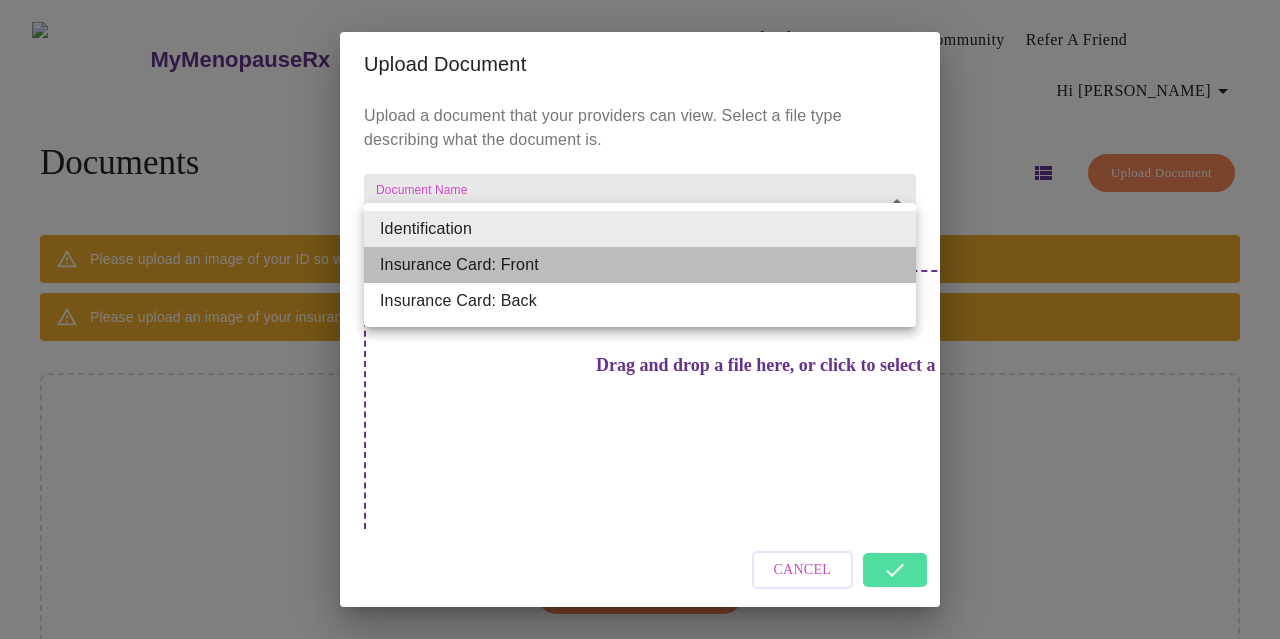 click on "Insurance Card: Front" at bounding box center (640, 265) 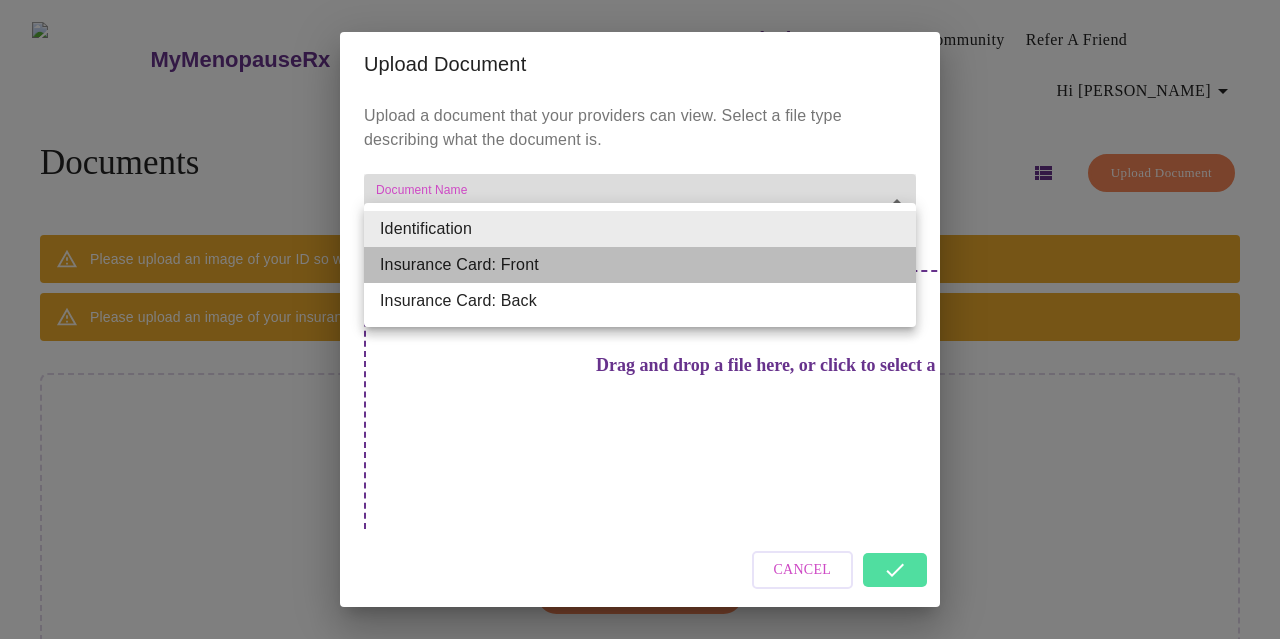 type on "Insurance Card: Front" 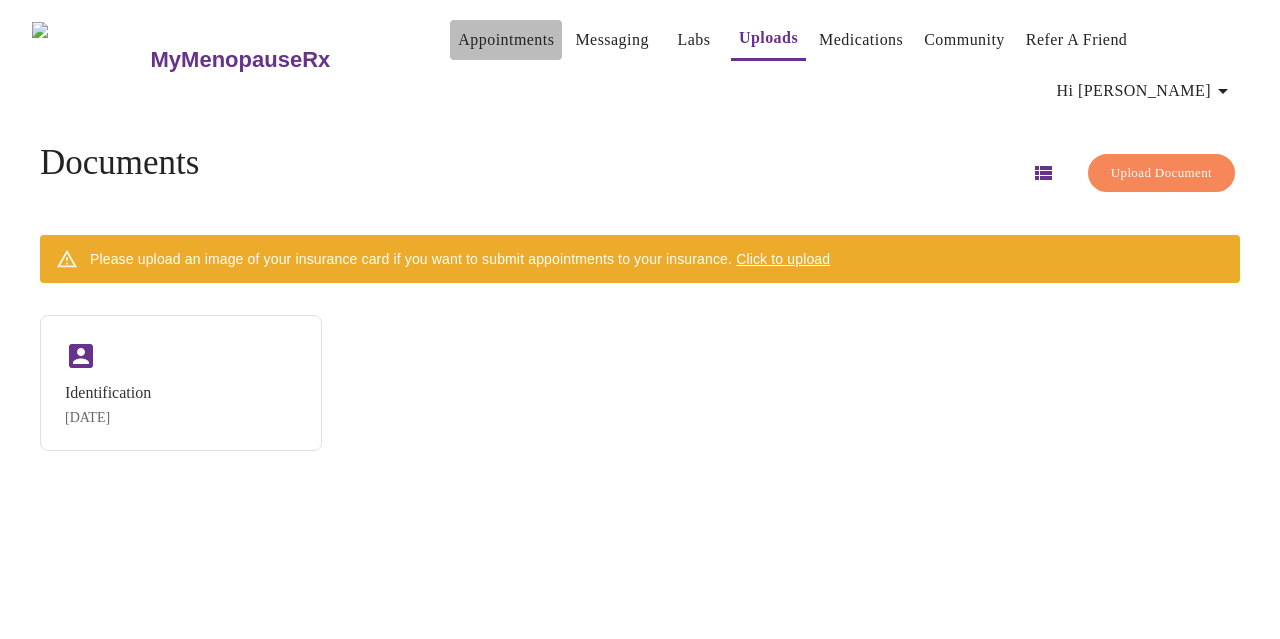 click on "Appointments" at bounding box center [506, 40] 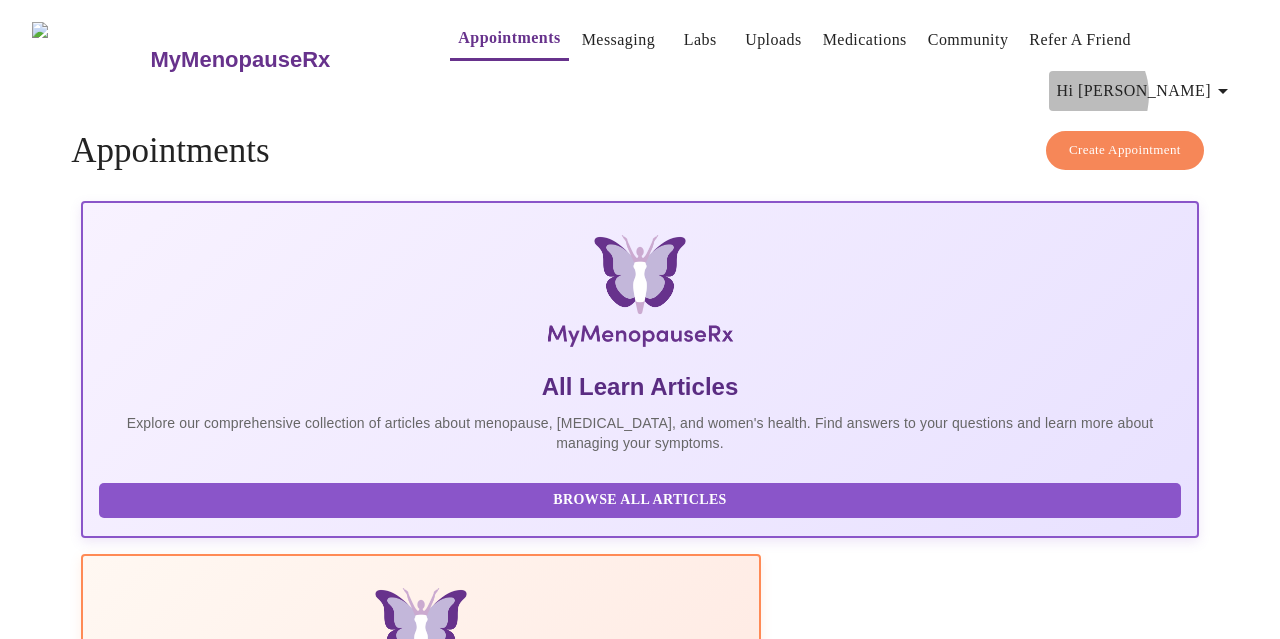 click on "Hi [PERSON_NAME]" at bounding box center [1146, 91] 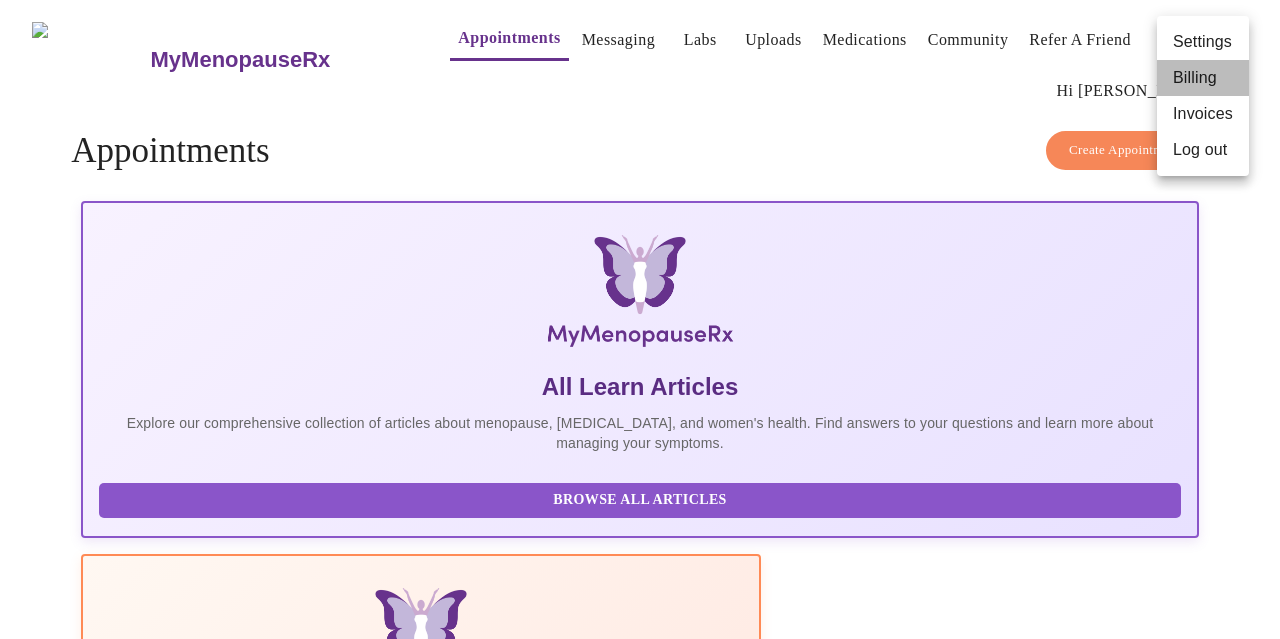 click on "Billing" at bounding box center (1203, 78) 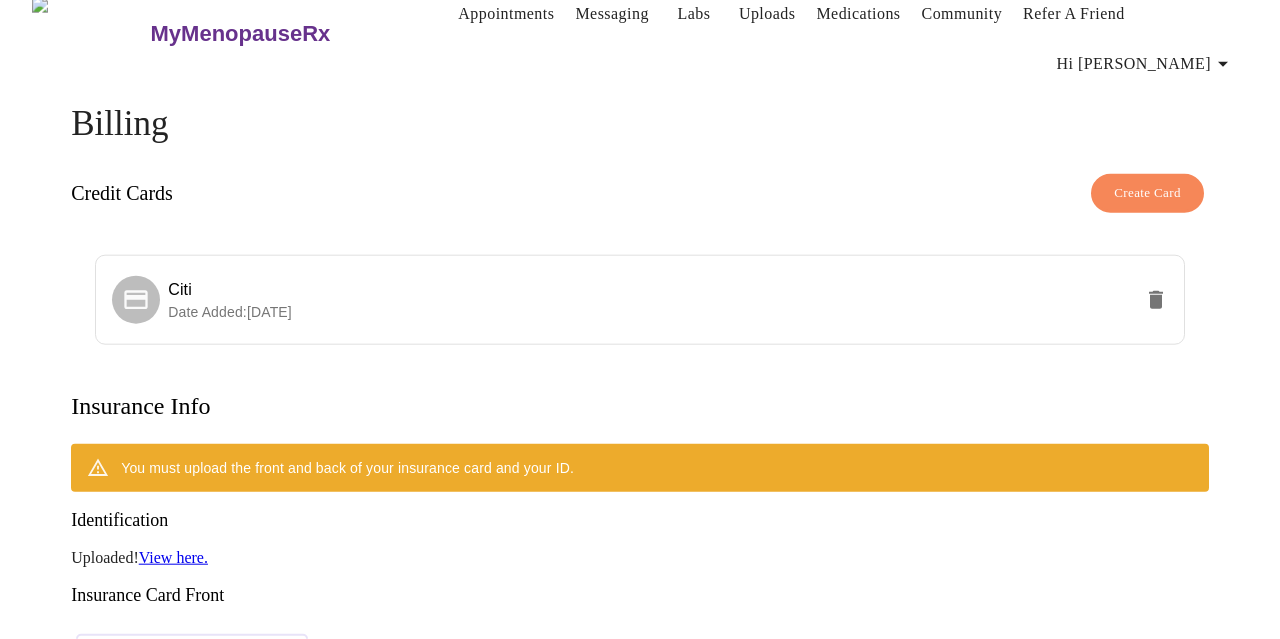 scroll, scrollTop: 24, scrollLeft: 0, axis: vertical 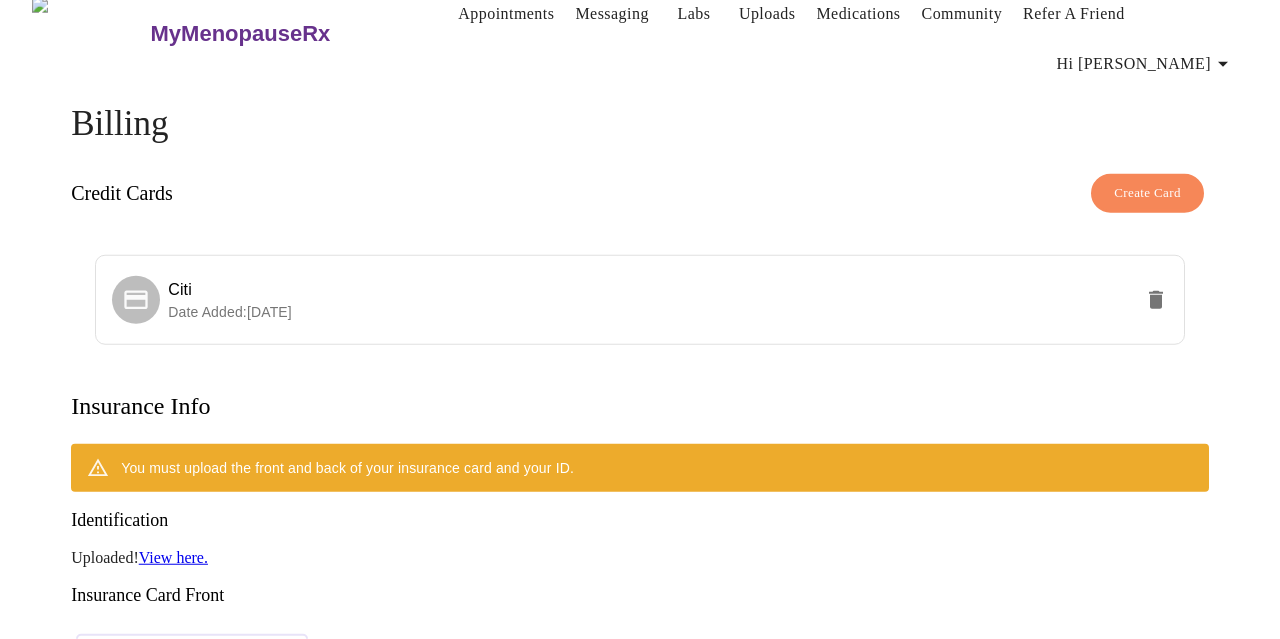 click on "Hi [PERSON_NAME]" at bounding box center [1146, 64] 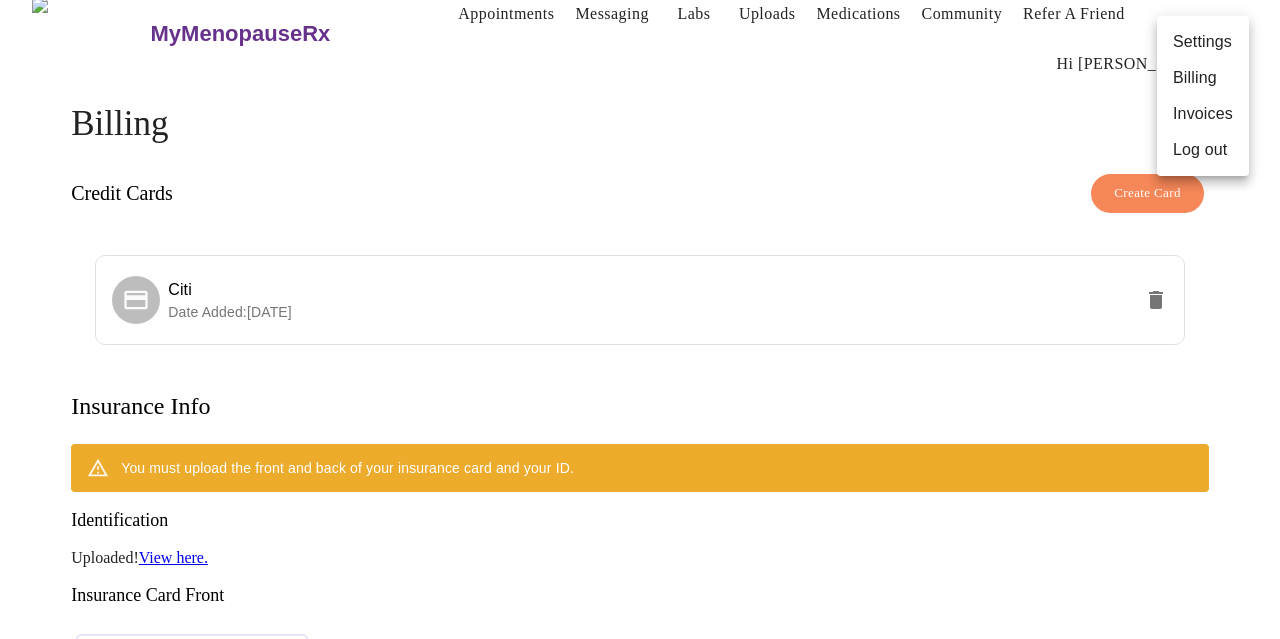 click at bounding box center [640, 319] 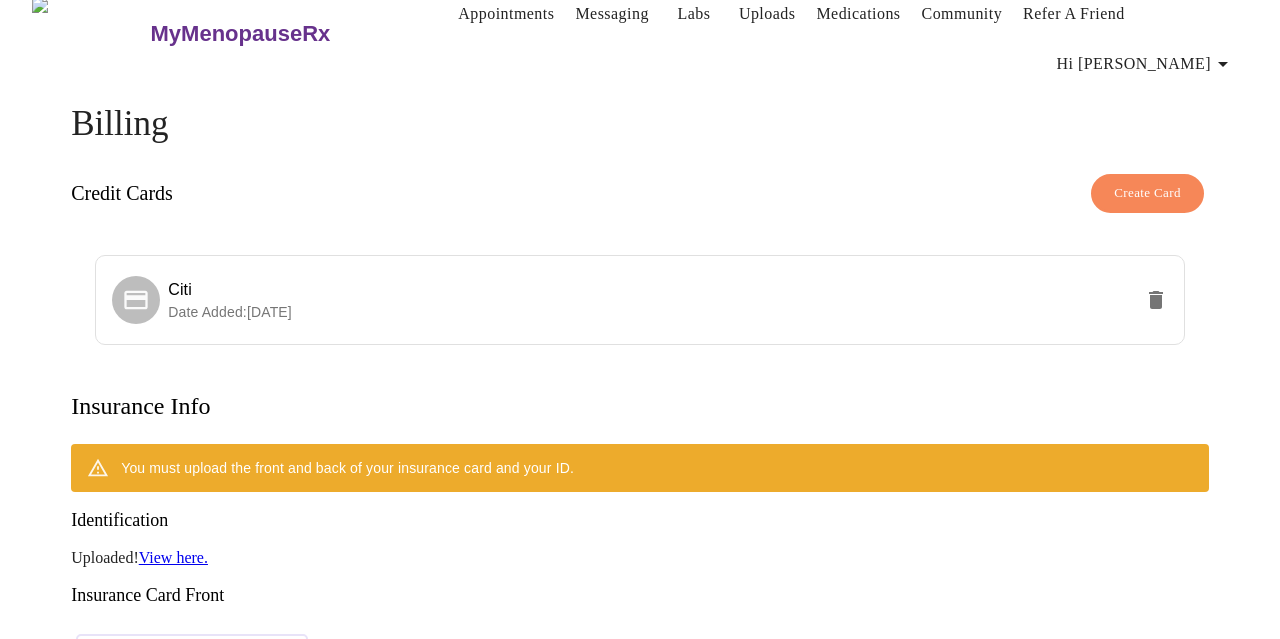 click on "Medications" at bounding box center (858, 14) 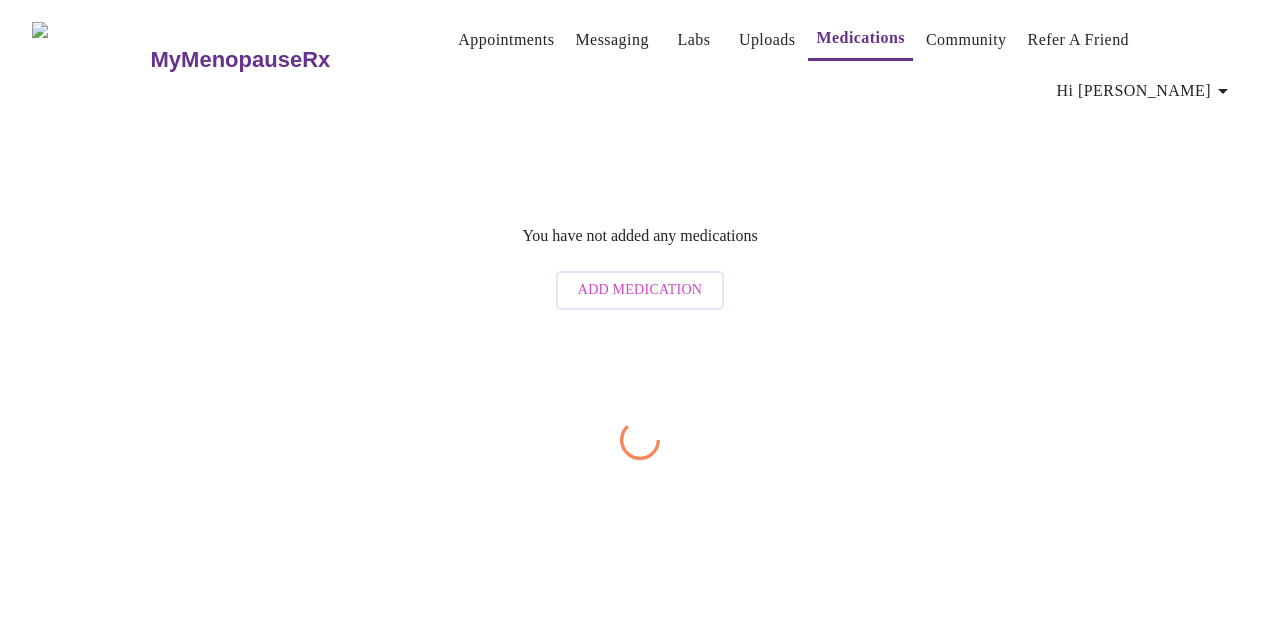 scroll, scrollTop: 0, scrollLeft: 0, axis: both 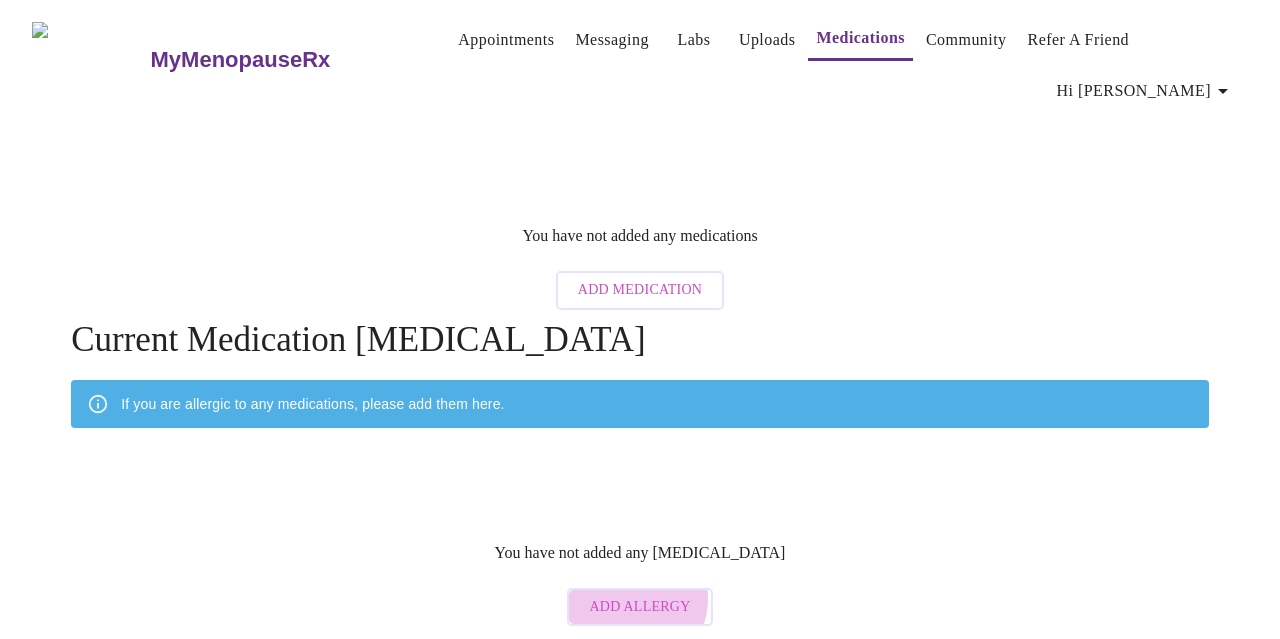 click on "Add Allergy" at bounding box center (639, 607) 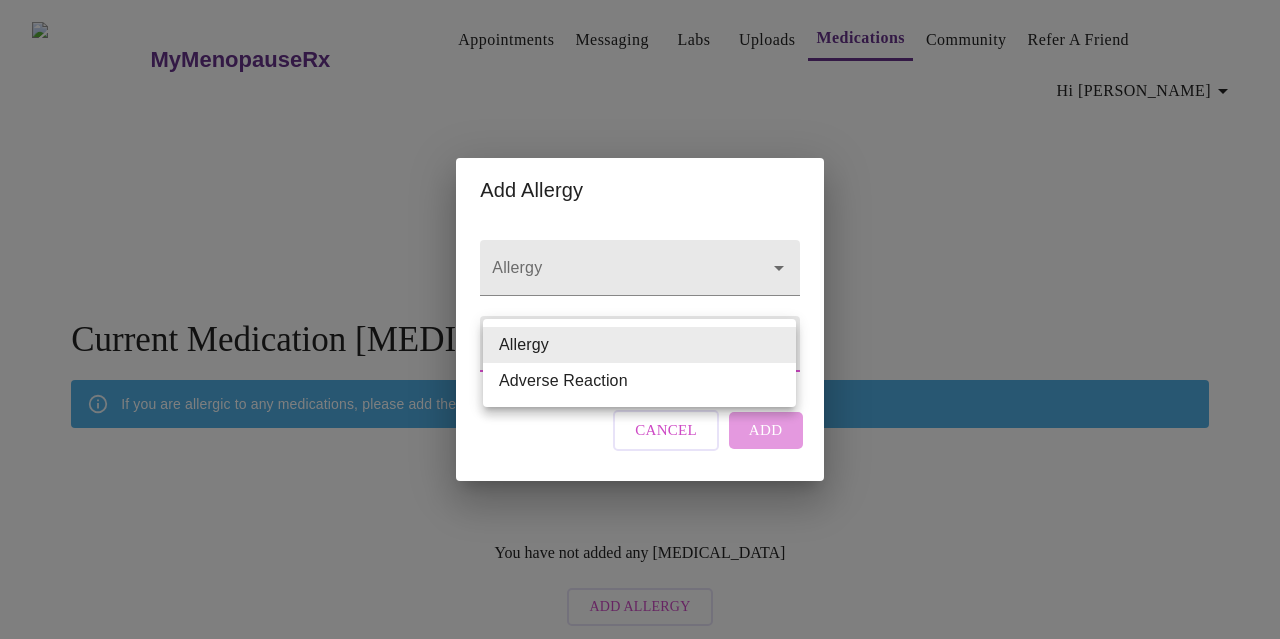 click on "MyMenopauseRx Appointments Messaging Labs Uploads Medications Community Refer a Friend Hi [PERSON_NAME]   You have not added any medications Add Medication Current Medication [MEDICAL_DATA] If you are allergic to any medications, please add them here. You have not added any [MEDICAL_DATA] Add Allergy Settings Billing Invoices Log out Add Allergy Allergy Allergy Type Allergy Allergy Cancel Add Allergy Adverse Reaction" at bounding box center [640, 322] 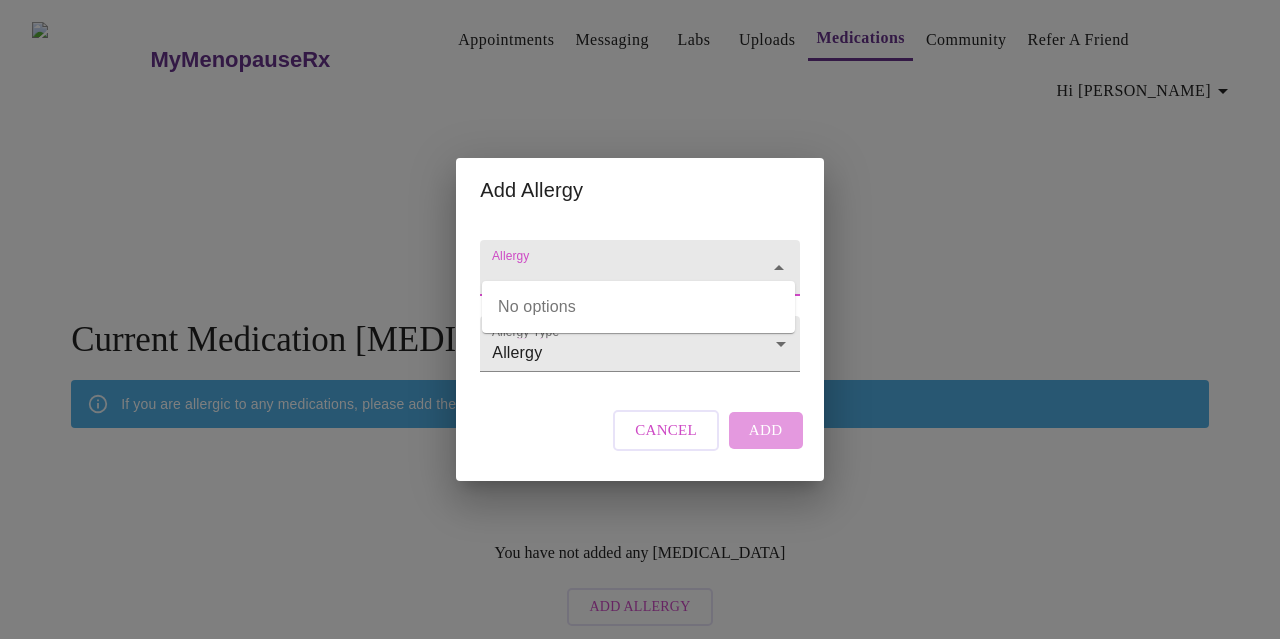 click on "Allergy" at bounding box center (611, 277) 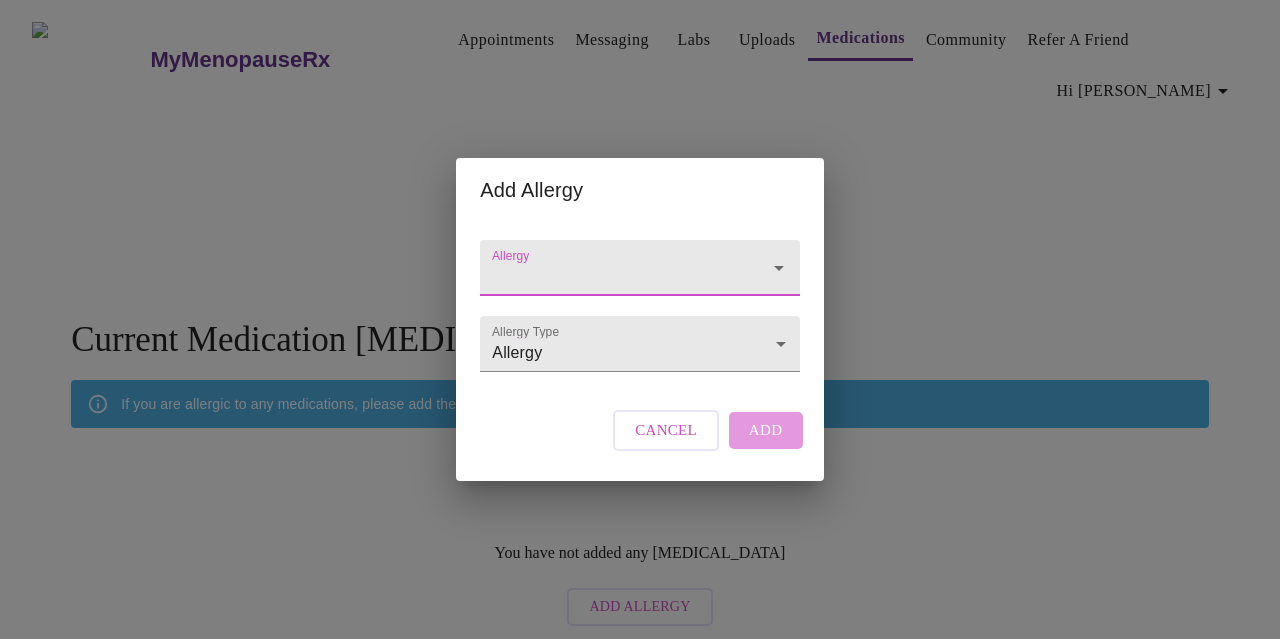 click on "Allergy" at bounding box center (611, 277) 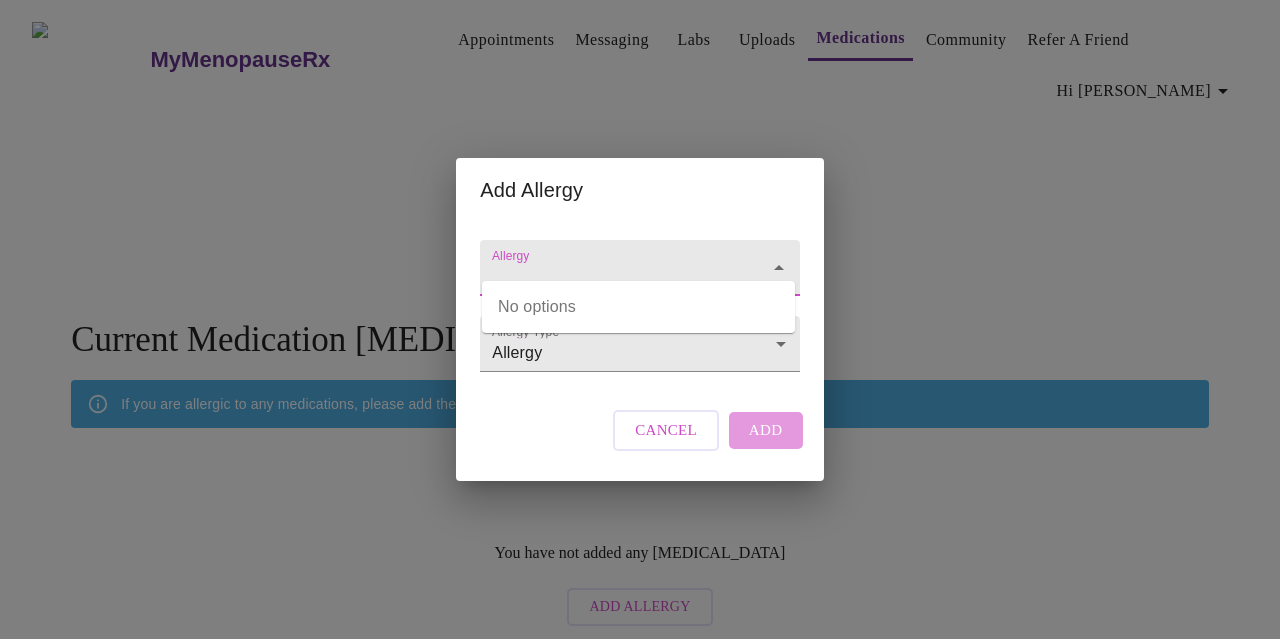 click on "Allergy" at bounding box center (611, 277) 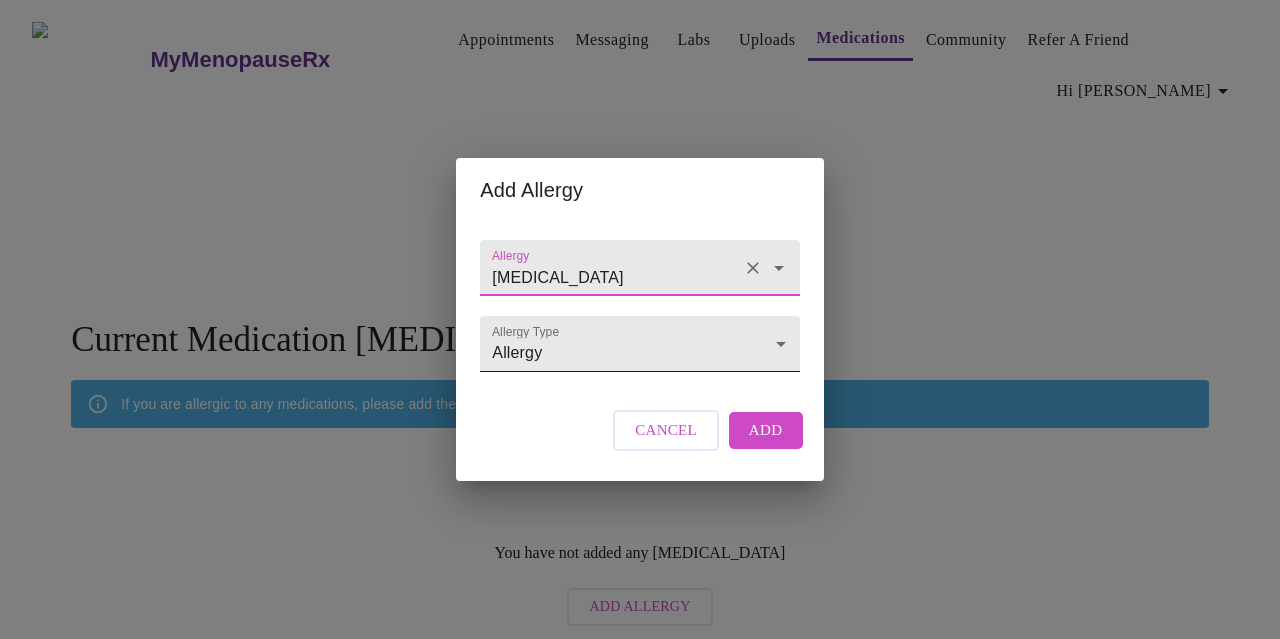 type on "[MEDICAL_DATA]" 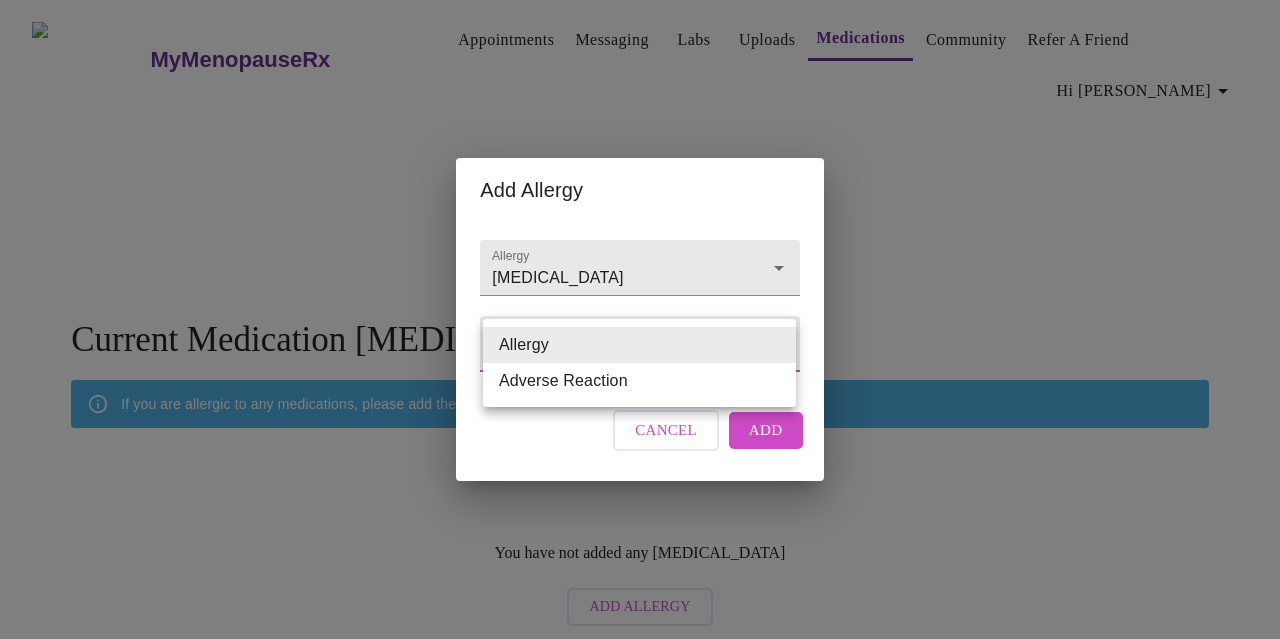click on "MyMenopauseRx Appointments Messaging Labs Uploads Medications Community Refer a Friend Hi [PERSON_NAME]   You have not added any medications Add Medication Current Medication [MEDICAL_DATA] If you are allergic to any medications, please add them here. You have not added any [MEDICAL_DATA] Add Allergy Settings Billing Invoices Log out Add Allergy Allergy [MEDICAL_DATA] Allergy Type Allergy Allergy Cancel Add Allergy Adverse Reaction" at bounding box center (640, 322) 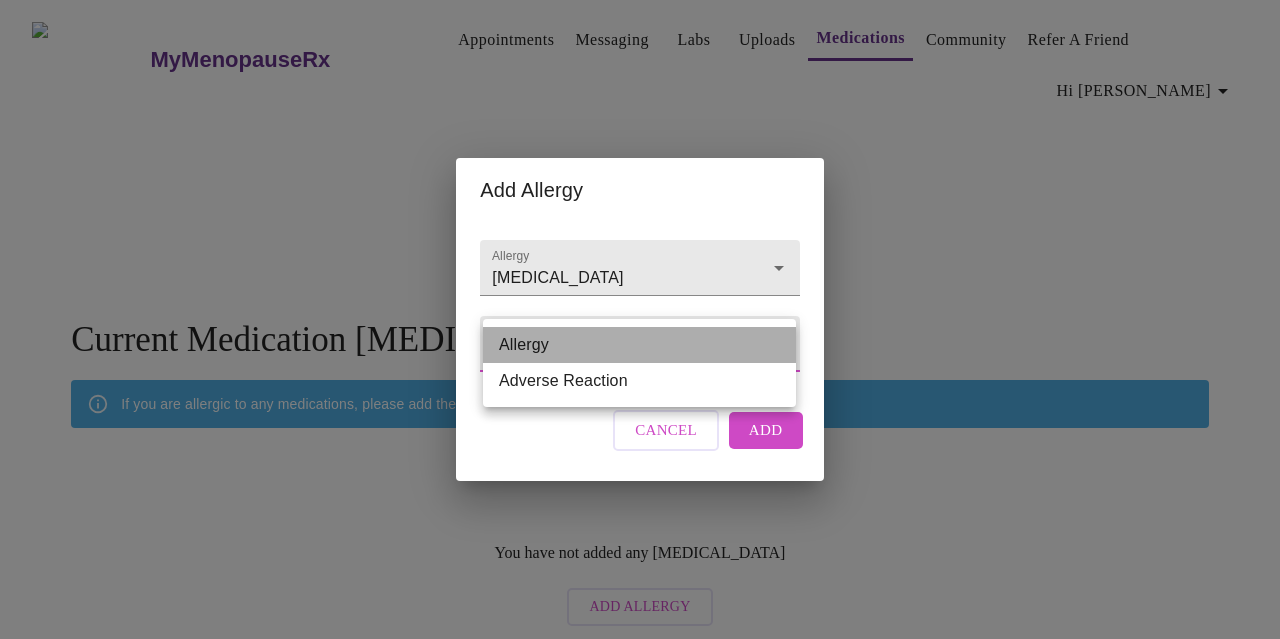 click on "Allergy" at bounding box center [639, 345] 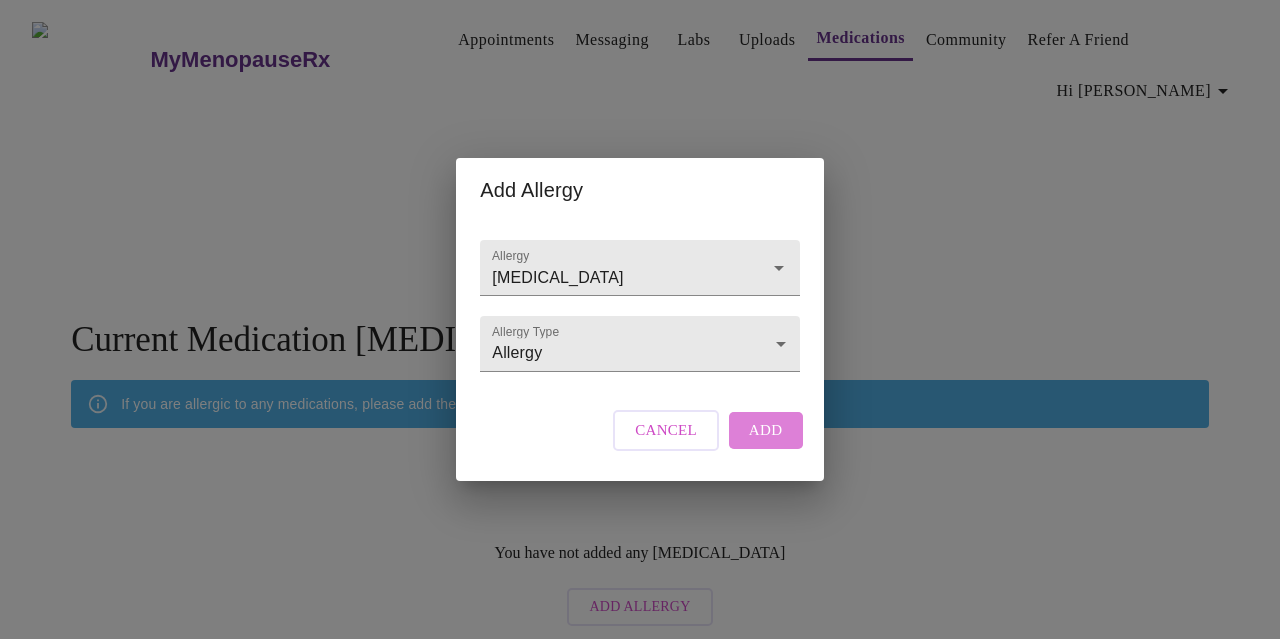 click on "Add" at bounding box center (766, 430) 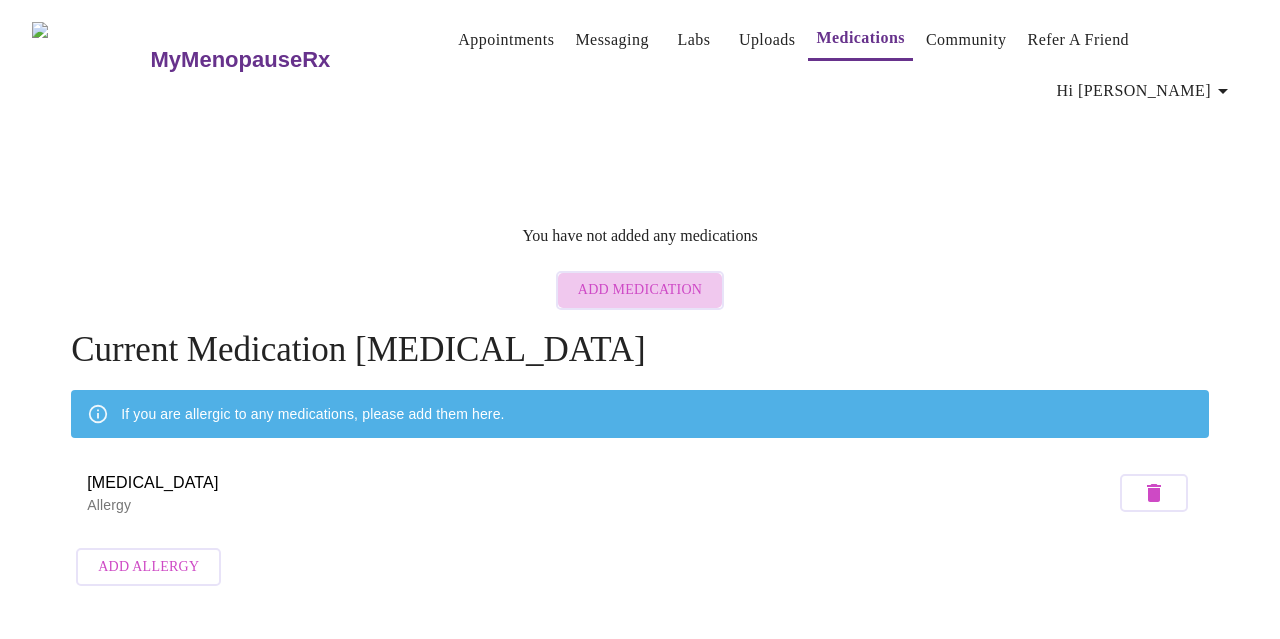click on "Add Medication" at bounding box center (640, 290) 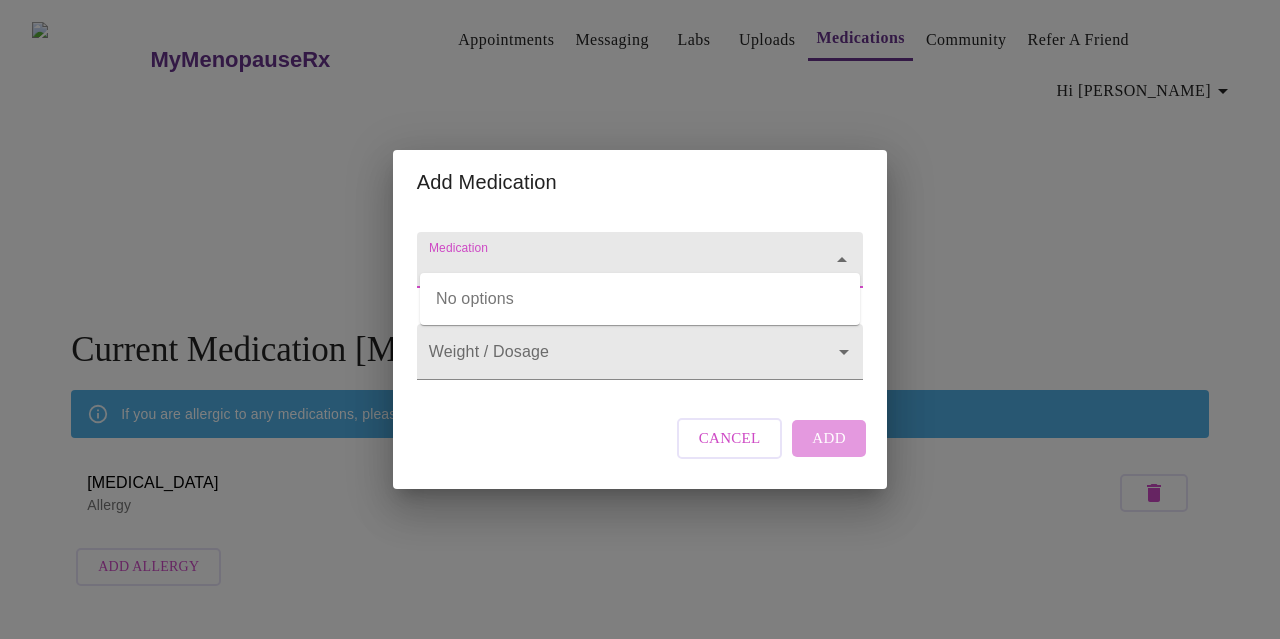 click on "Medication" at bounding box center (611, 269) 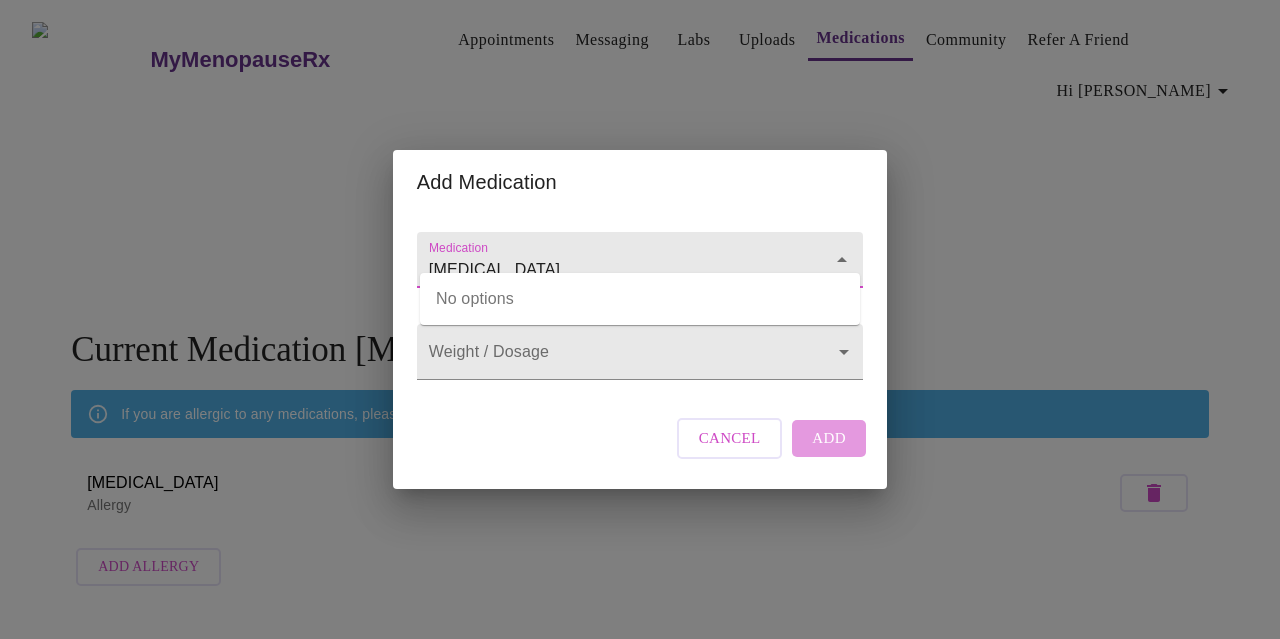 type on "[MEDICAL_DATA]" 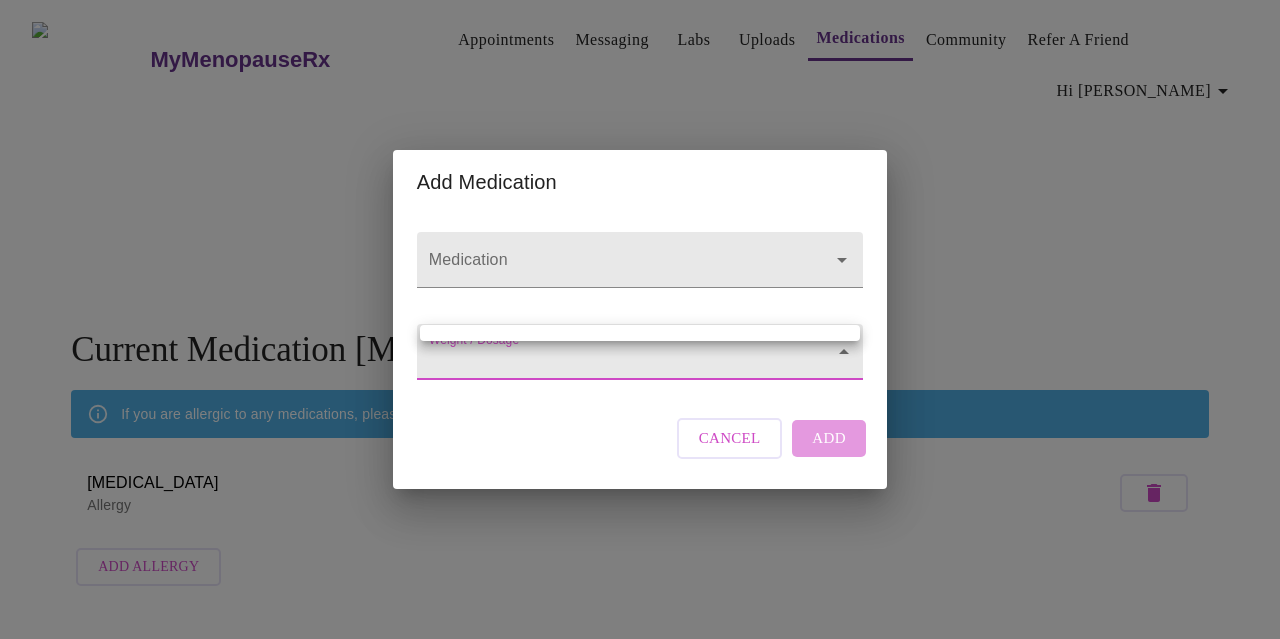 click at bounding box center (640, 319) 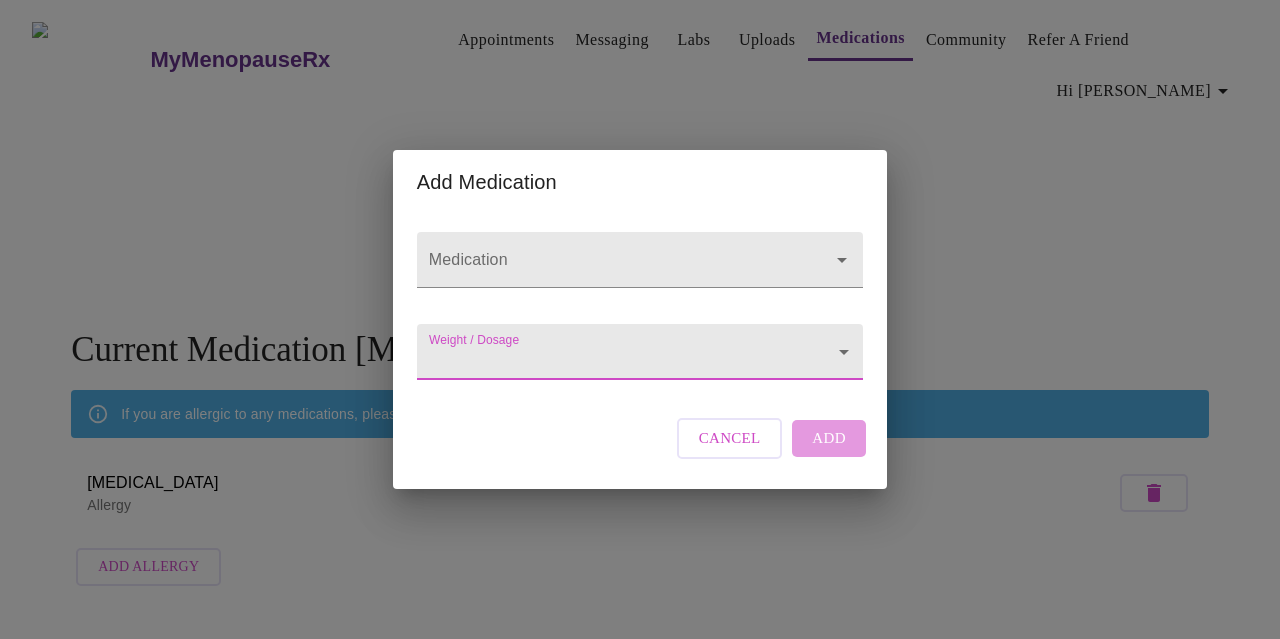 click on "MyMenopauseRx Appointments Messaging Labs Uploads Medications Community Refer a Friend Hi [PERSON_NAME]   You have not added any medications Add Medication Current Medication [MEDICAL_DATA] If you are allergic to any medications, please add them here. [MEDICAL_DATA] Allergy Add Allergy Settings Billing Invoices Log out Add Medication Medication Weight / Dosage ​ Cancel Add" at bounding box center (640, 302) 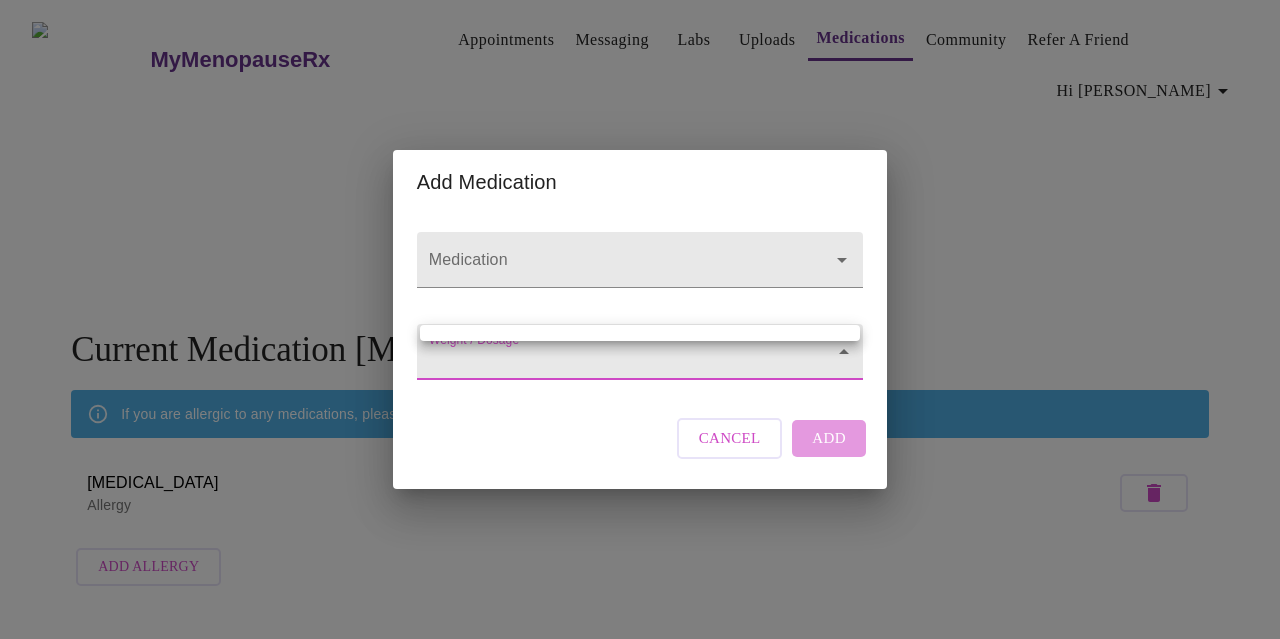 click at bounding box center (640, 319) 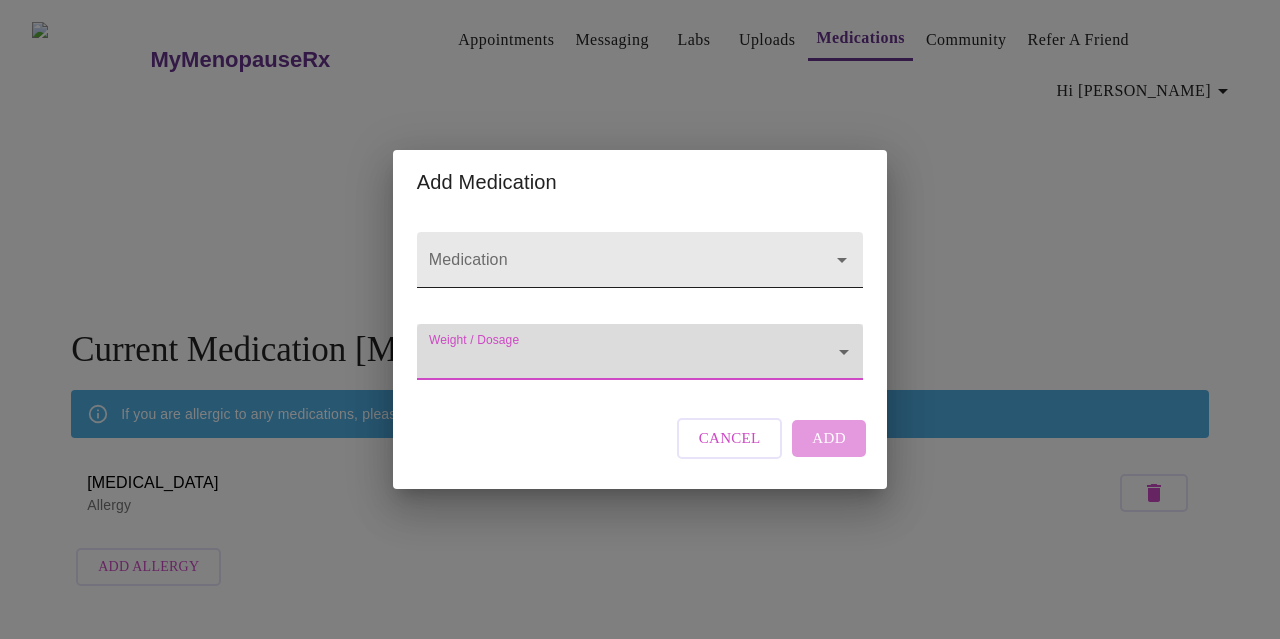 click at bounding box center [640, 260] 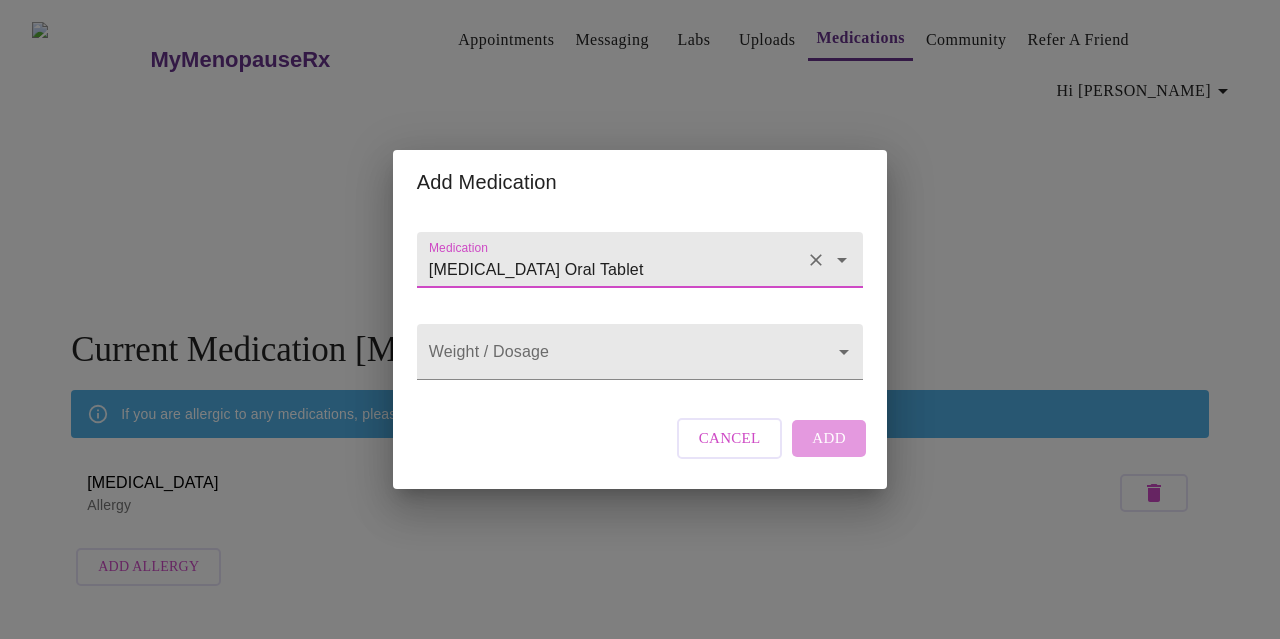 type on "[MEDICAL_DATA] Oral Tablet" 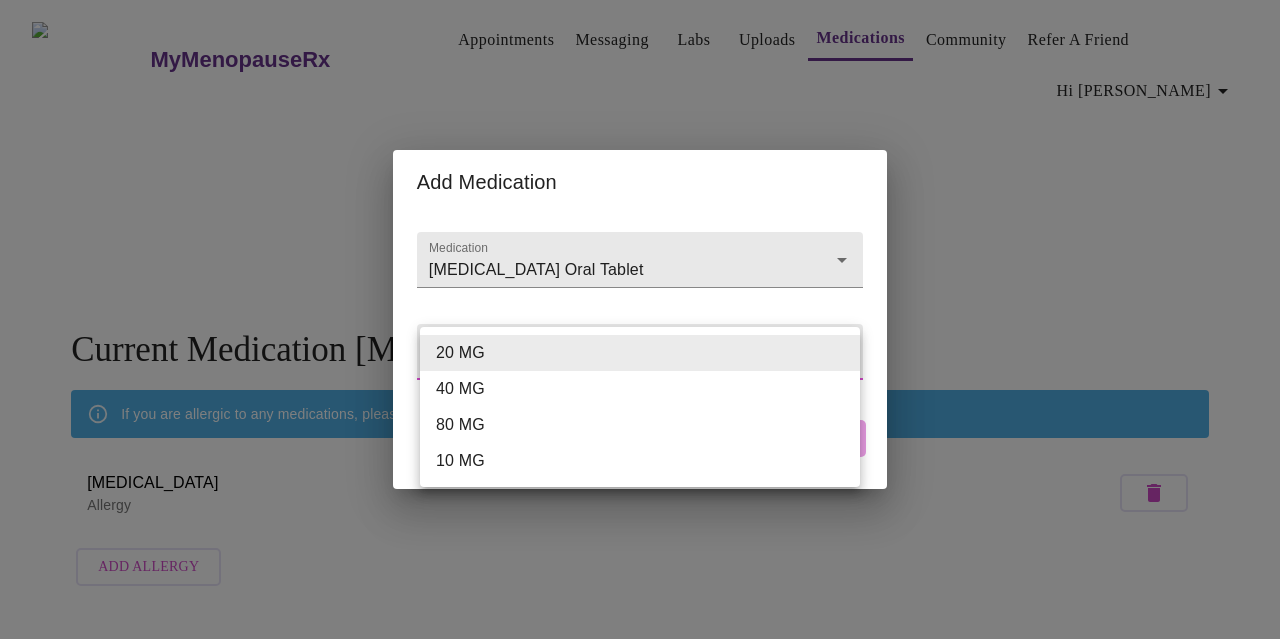 click on "MyMenopauseRx Appointments Messaging Labs Uploads Medications Community Refer a Friend Hi [PERSON_NAME]   You have not added any medications Add Medication Current Medication [MEDICAL_DATA] If you are allergic to any medications, please add them here. [MEDICAL_DATA] Allergy Add Allergy Settings Billing Invoices Log out Add Medication Medication [MEDICAL_DATA] Oral Tablet Weight / Dosage ​ Cancel Add 20 MG 40 MG 80 MG 10 MG" at bounding box center [640, 302] 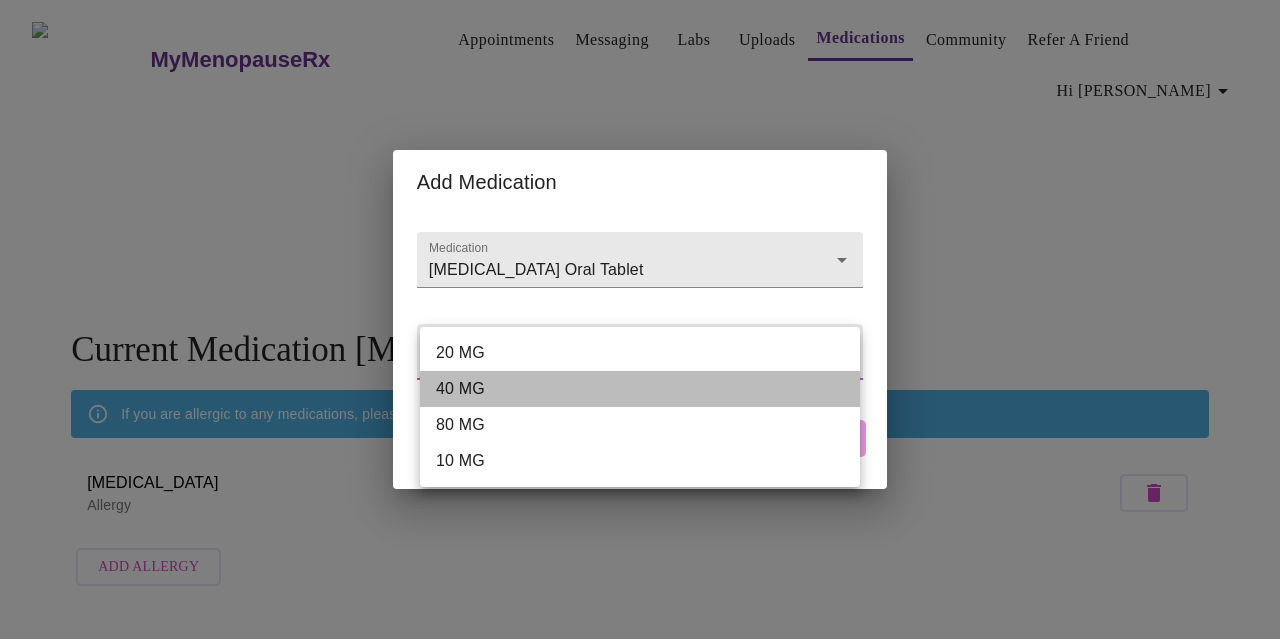 click on "40 MG" at bounding box center (640, 389) 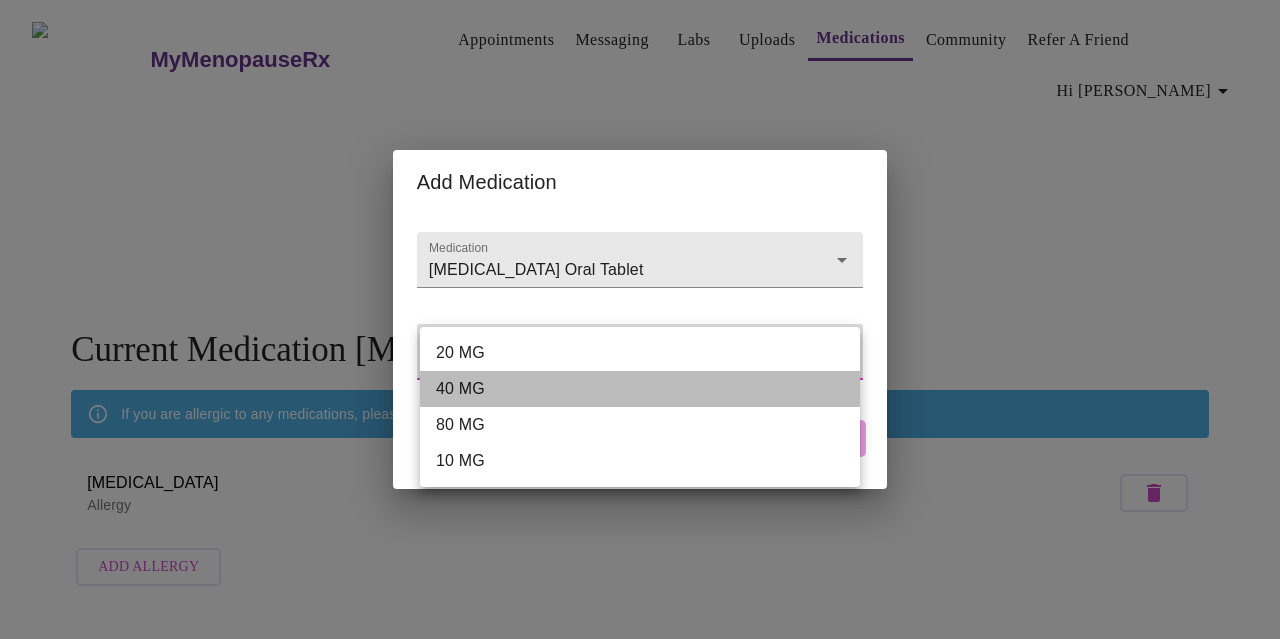 type on "40 MG" 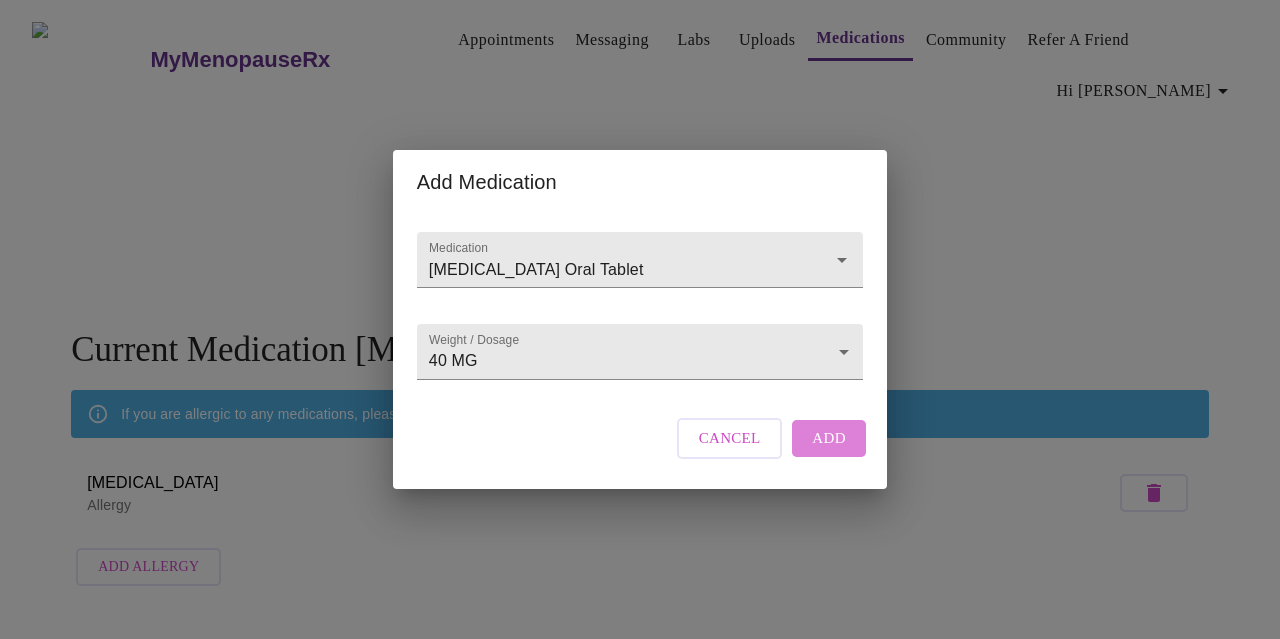 click on "Add" at bounding box center [829, 438] 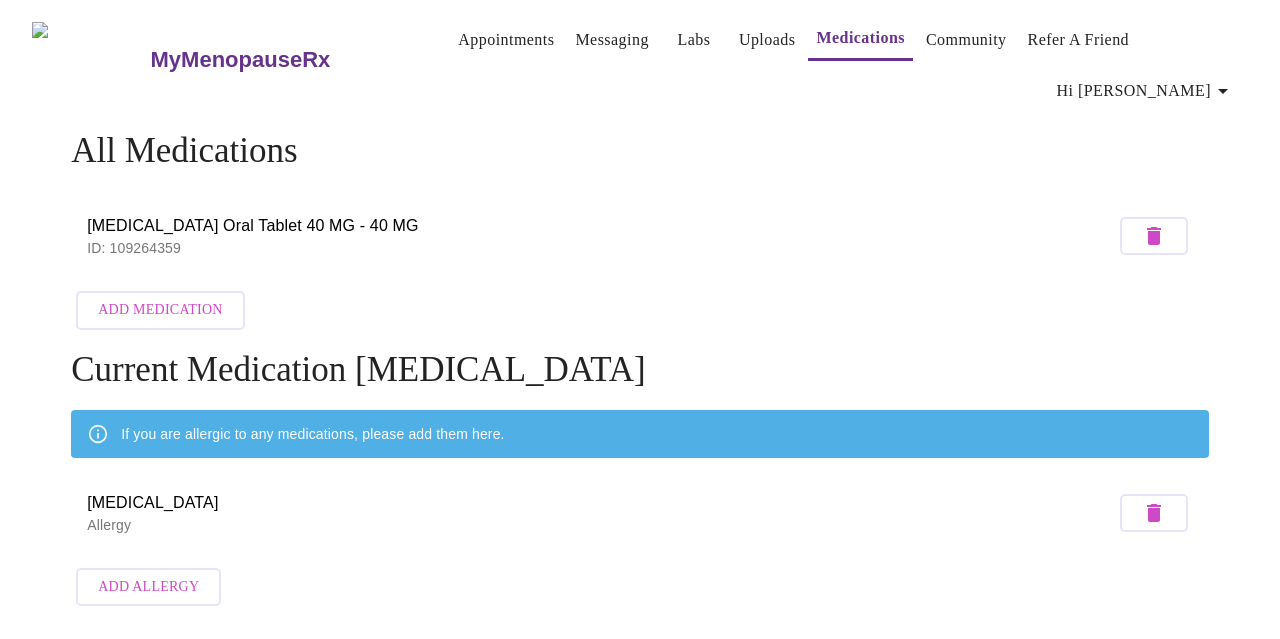 click on "Add Medication" at bounding box center [160, 310] 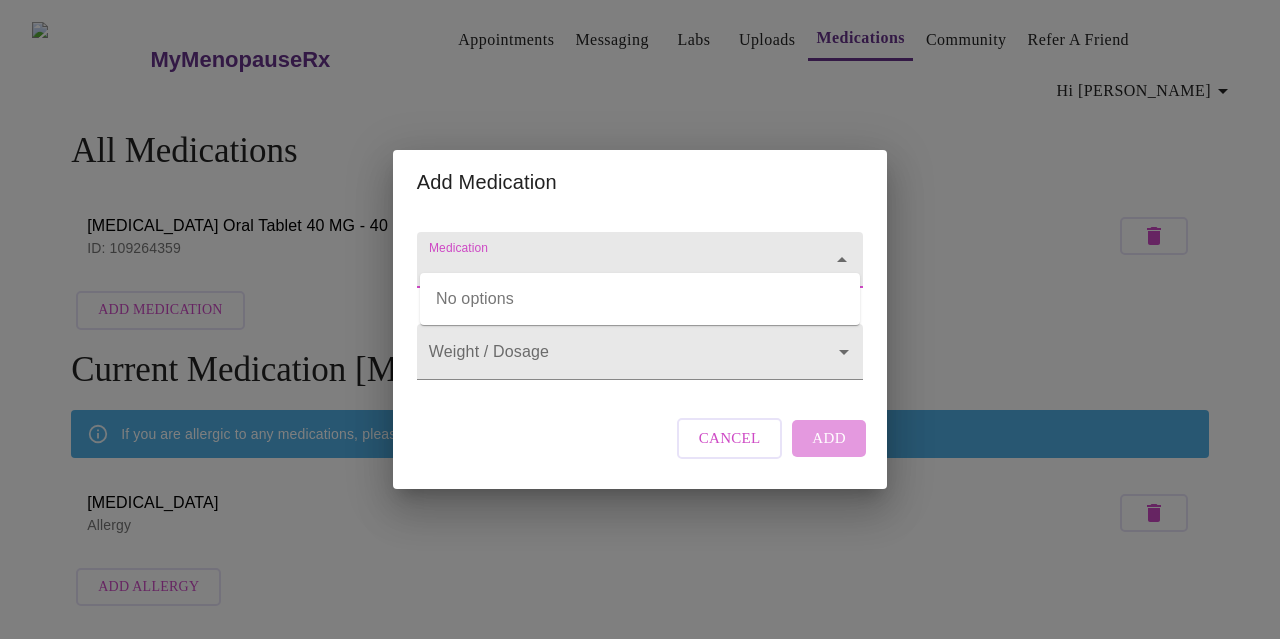 click on "Medication" at bounding box center (611, 269) 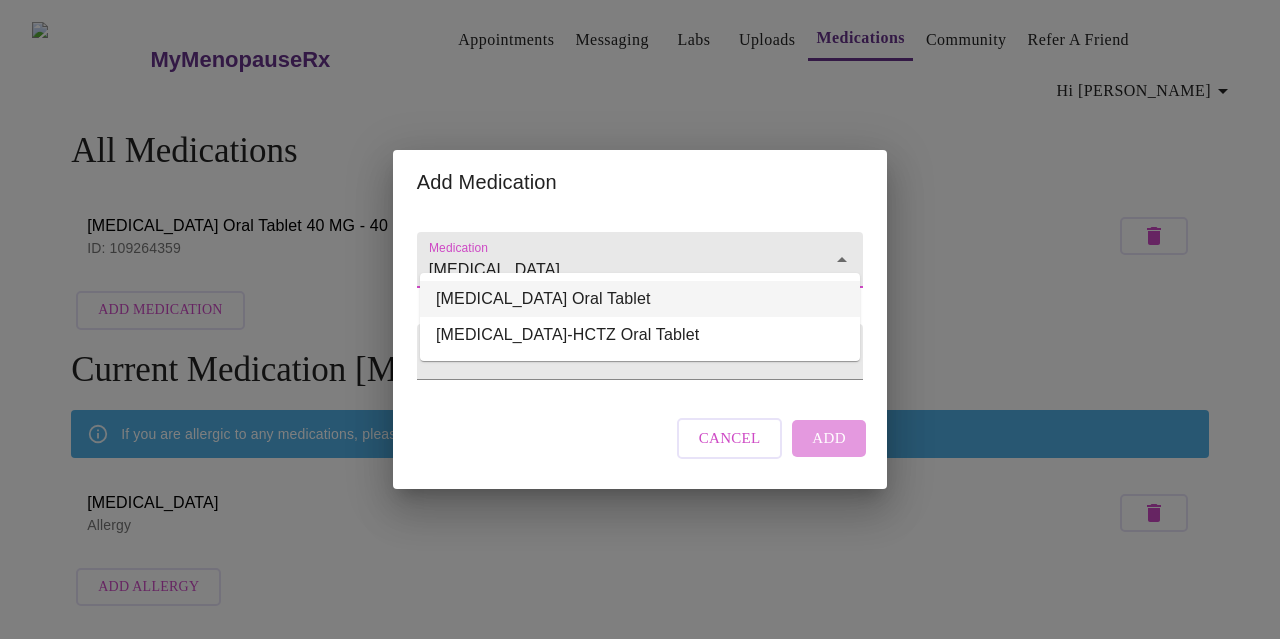 click on "[MEDICAL_DATA] Oral Tablet" at bounding box center [640, 299] 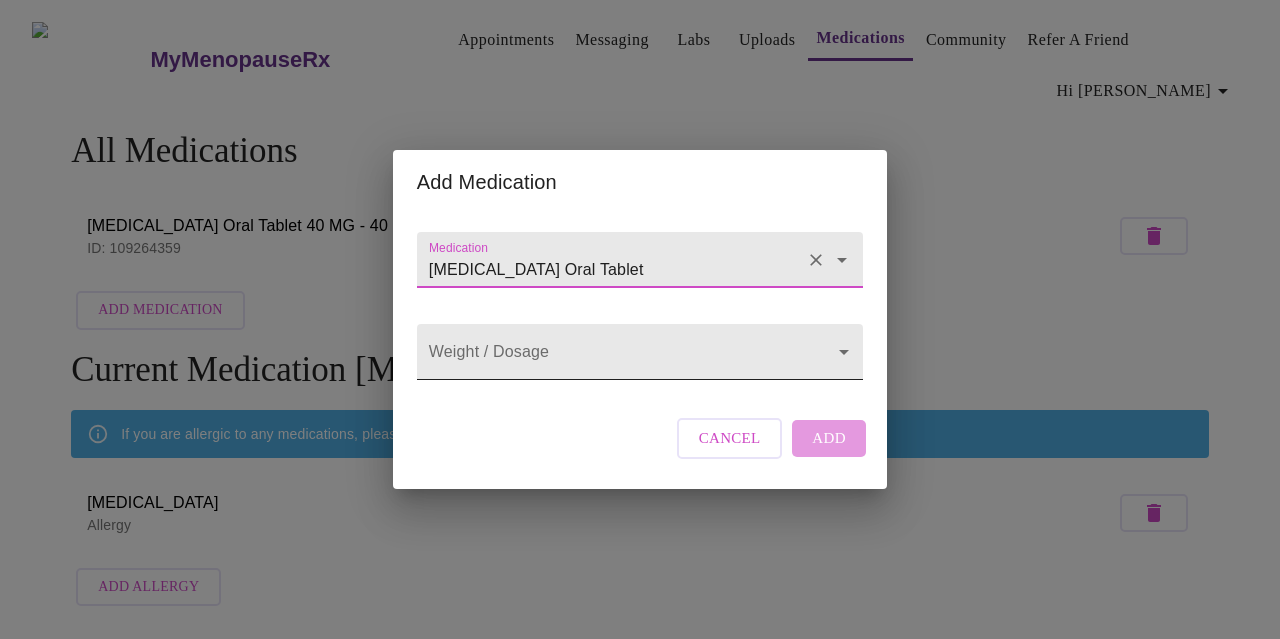 type on "[MEDICAL_DATA] Oral Tablet" 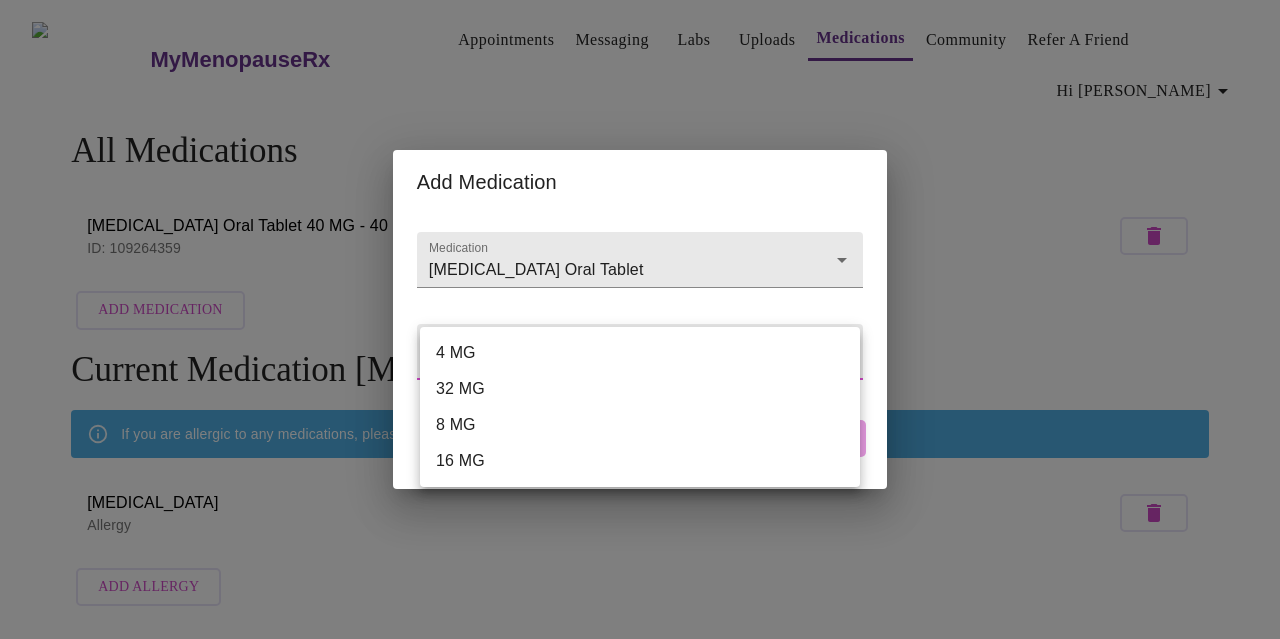 click on "MyMenopauseRx Appointments Messaging Labs Uploads Medications Community Refer a Friend Hi Dara   All Medications [MEDICAL_DATA] Oral Tablet 40 MG - 40 MG ID: 109264359 Add Medication Current Medication [MEDICAL_DATA] If you are allergic to any medications, please add them here. [MEDICAL_DATA] Allergy Add Allergy Settings Billing Invoices Log out Add Medication Medication [MEDICAL_DATA] Oral Tablet Weight / Dosage ​ Cancel Add 4 MG 32 MG 8 MG 16 MG" at bounding box center (640, 312) 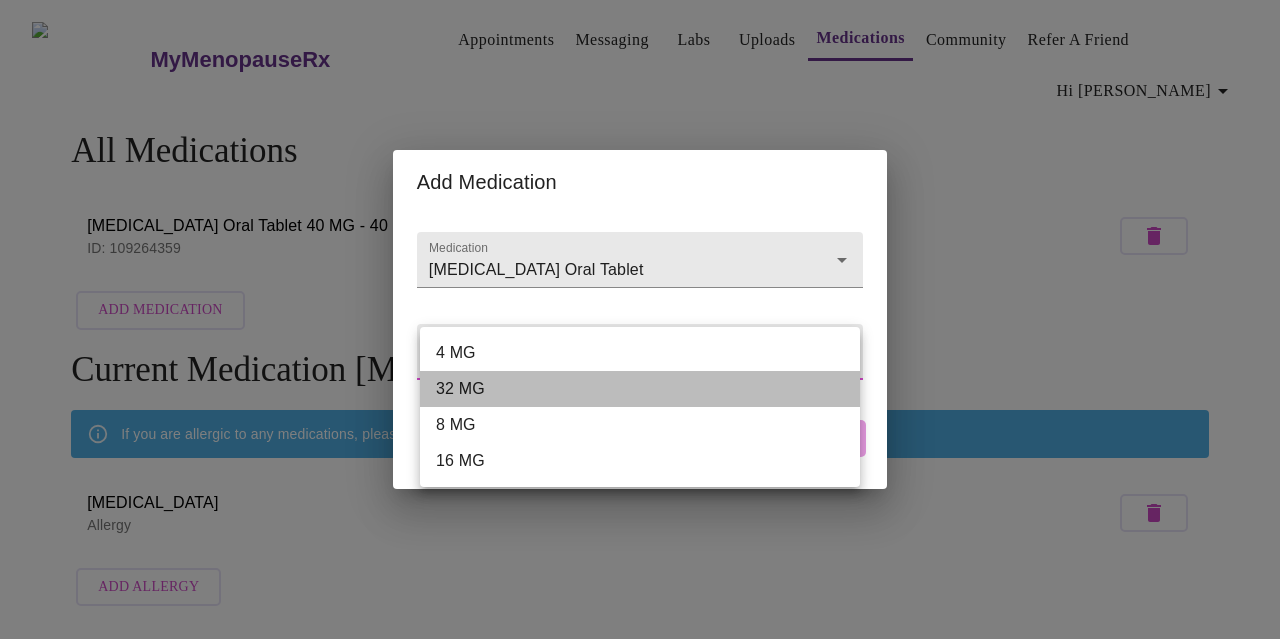 click on "32 MG" at bounding box center (640, 389) 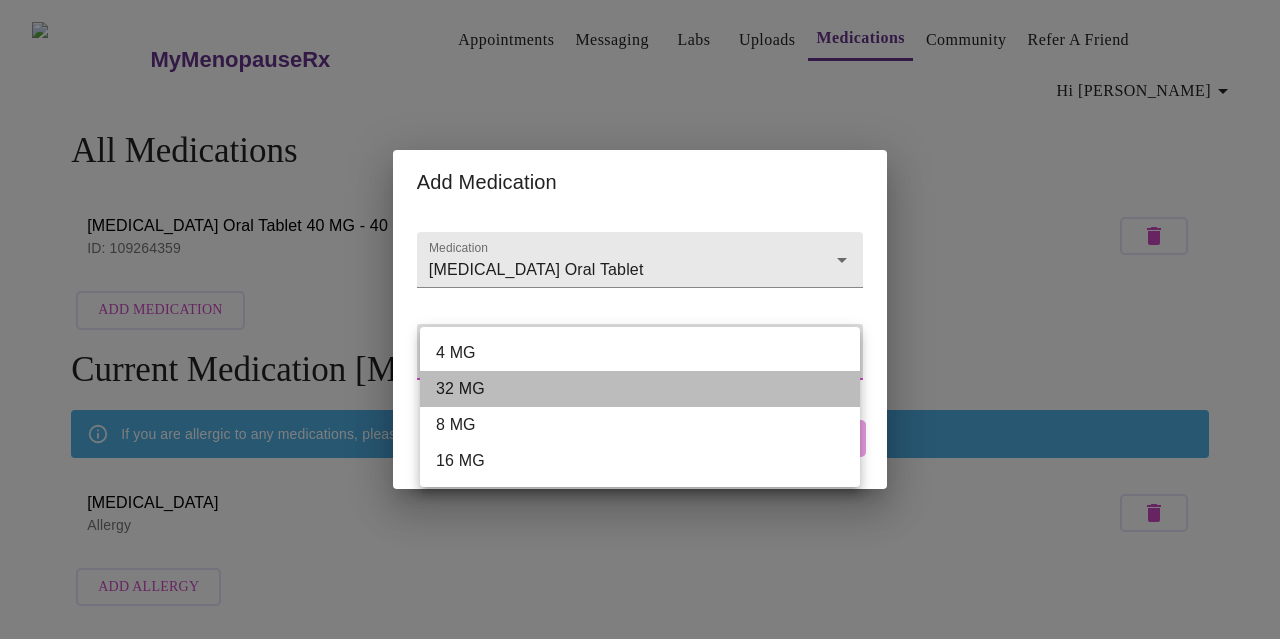 type on "32 MG" 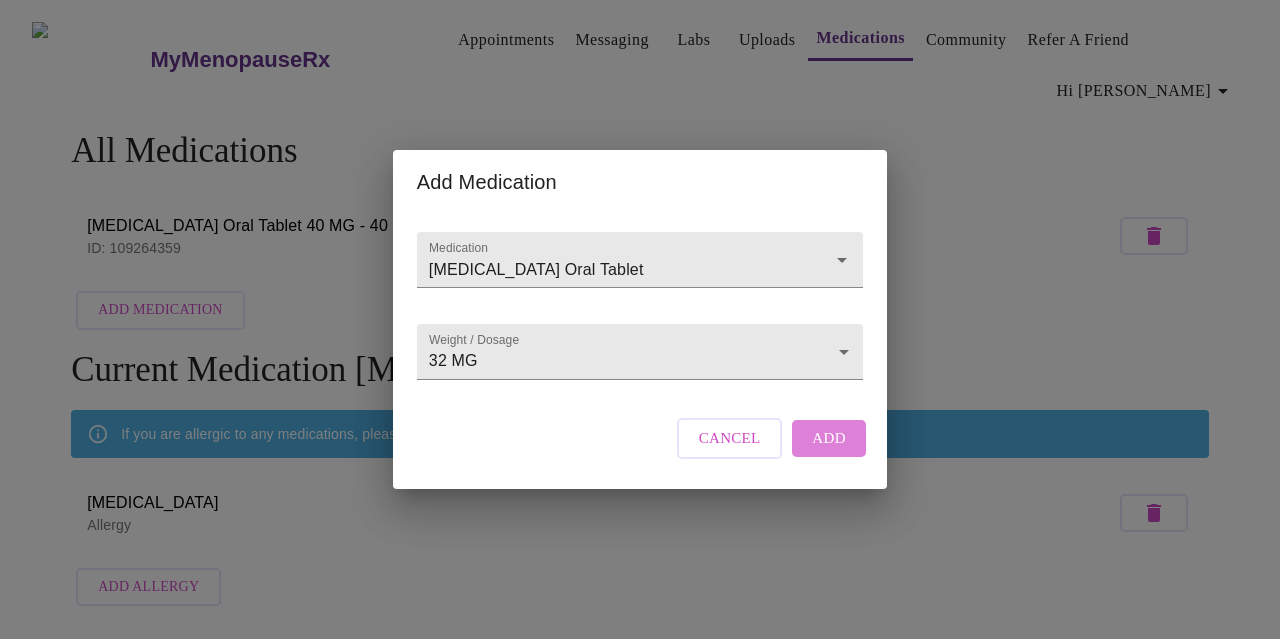 click on "Add" at bounding box center (829, 438) 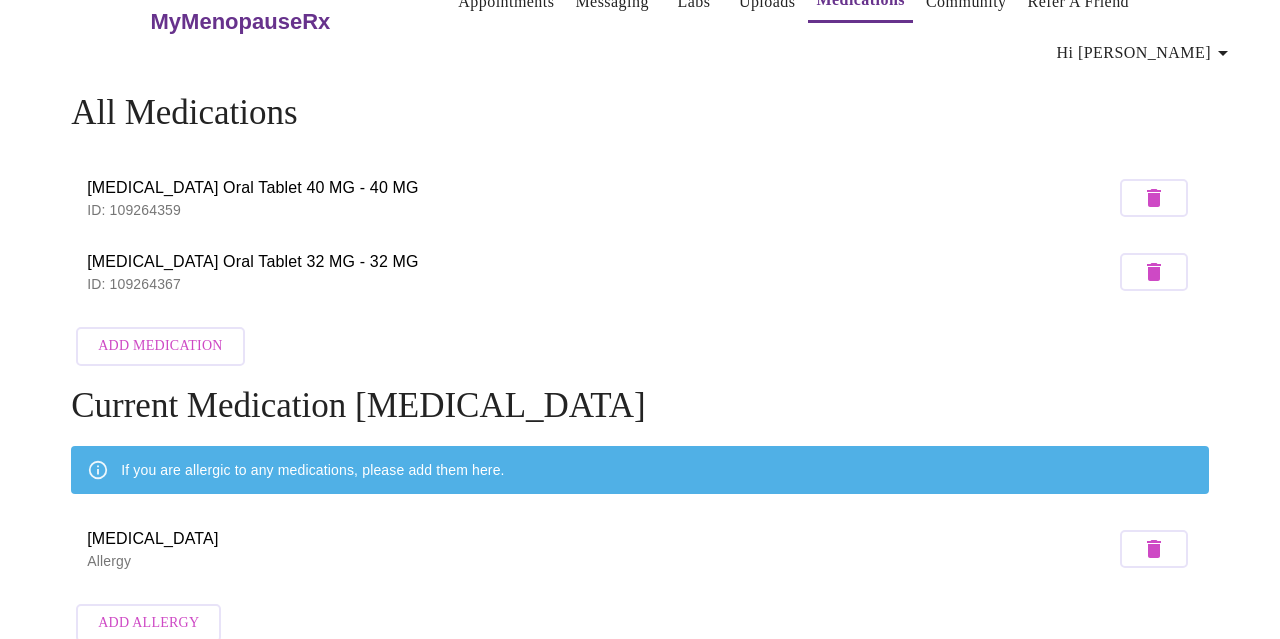 scroll, scrollTop: 0, scrollLeft: 0, axis: both 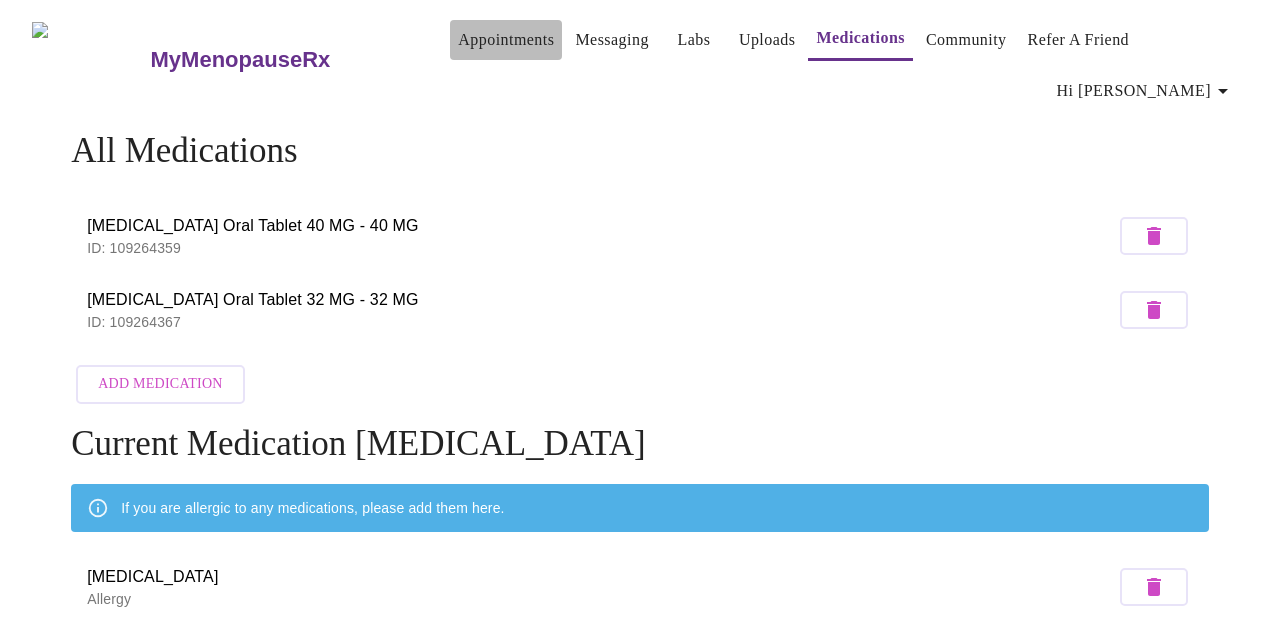click on "Appointments" at bounding box center (506, 40) 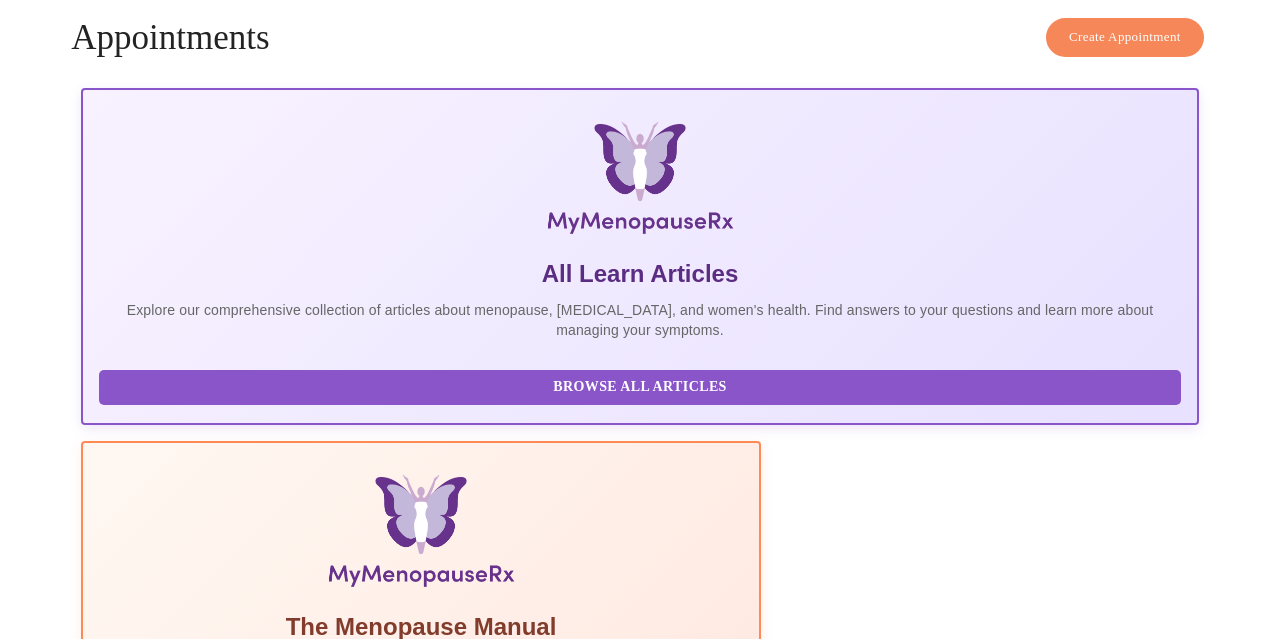 scroll, scrollTop: 0, scrollLeft: 0, axis: both 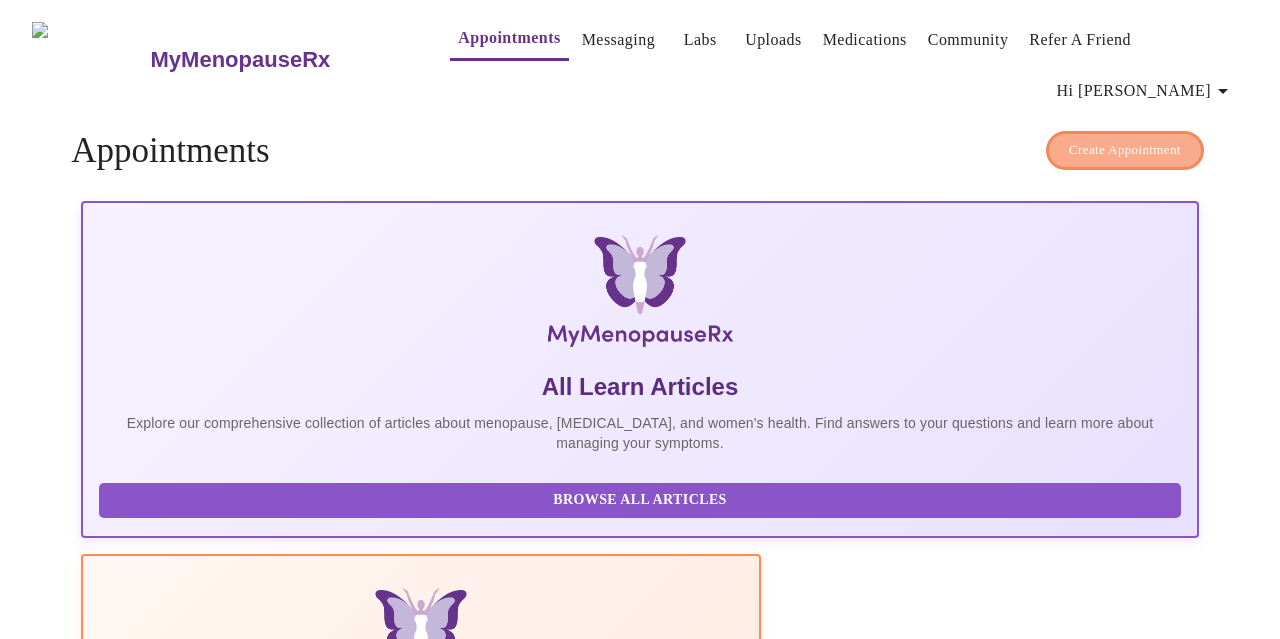 click on "Create Appointment" at bounding box center [1125, 150] 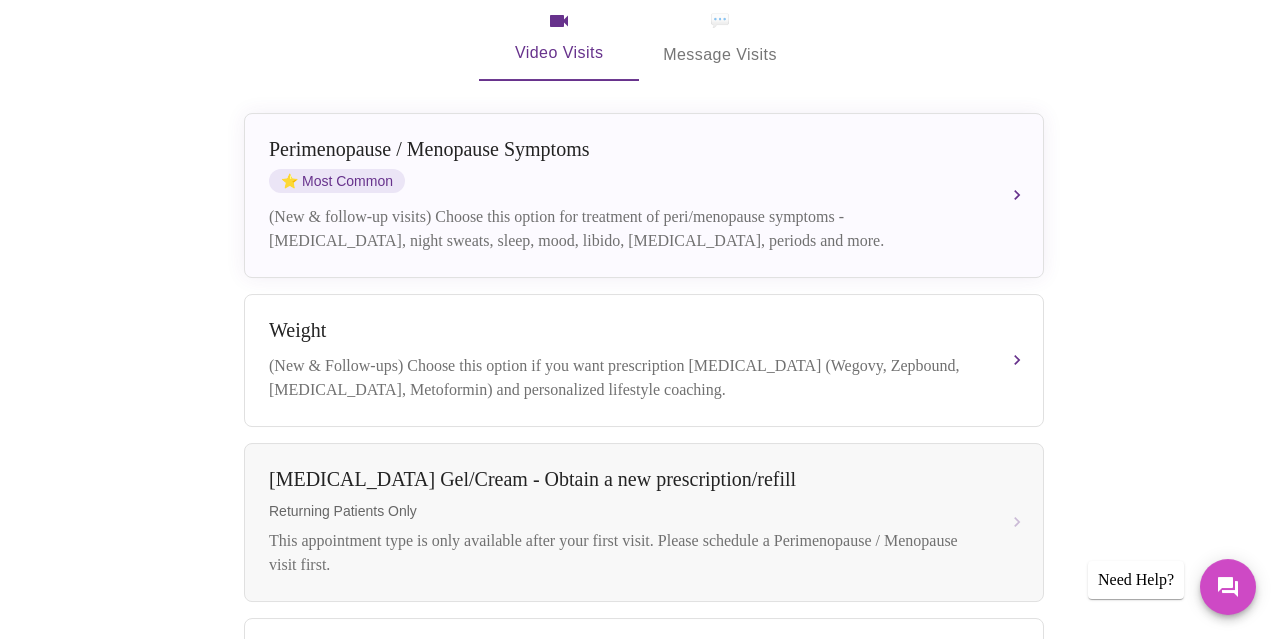 scroll, scrollTop: 508, scrollLeft: 0, axis: vertical 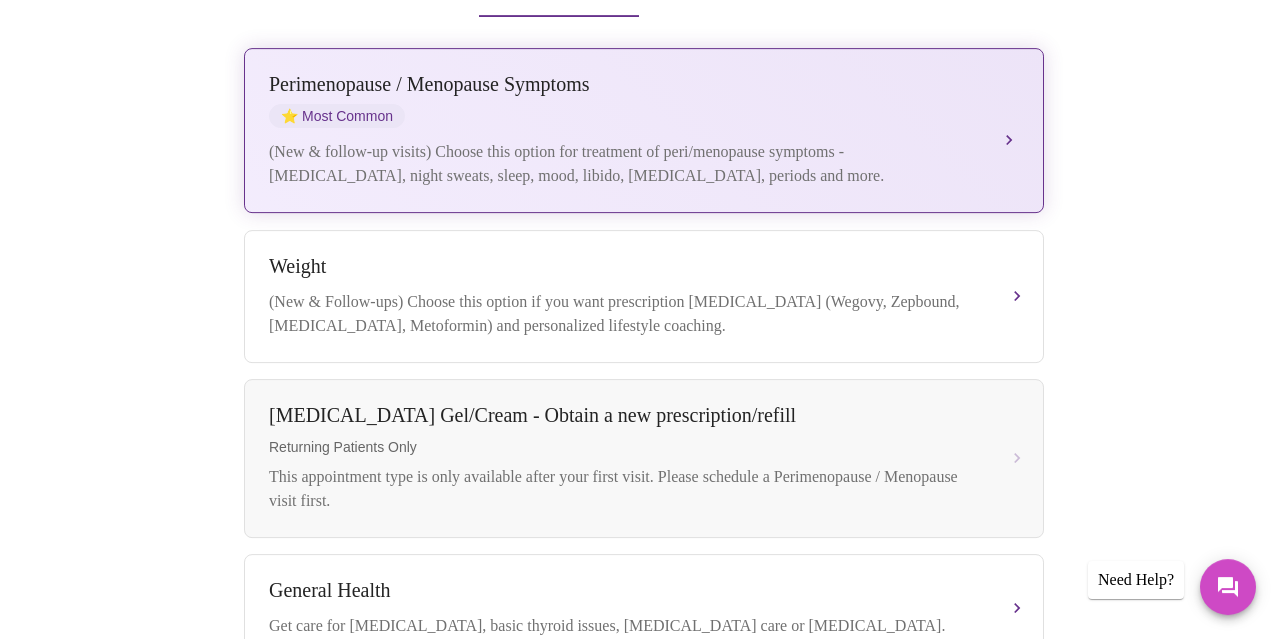 click on "(New & follow-up visits) Choose this option for treatment of peri/menopause symptoms - [MEDICAL_DATA], night sweats, sleep, mood, libido, [MEDICAL_DATA], periods and more." at bounding box center [624, 164] 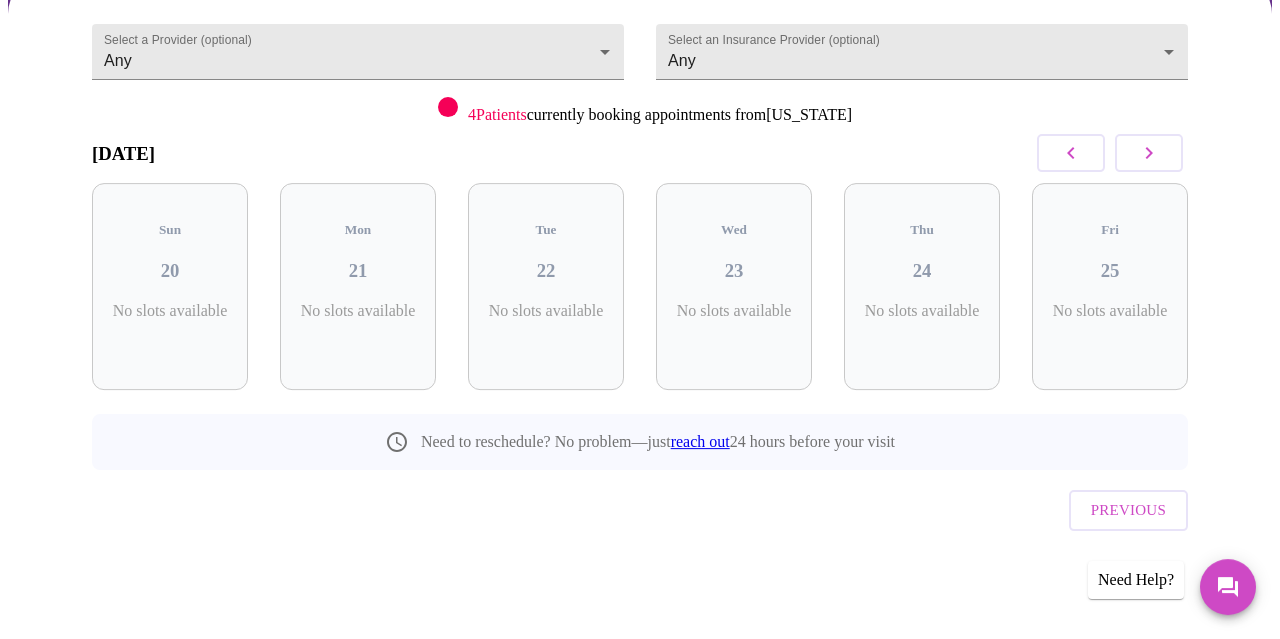 scroll, scrollTop: 146, scrollLeft: 0, axis: vertical 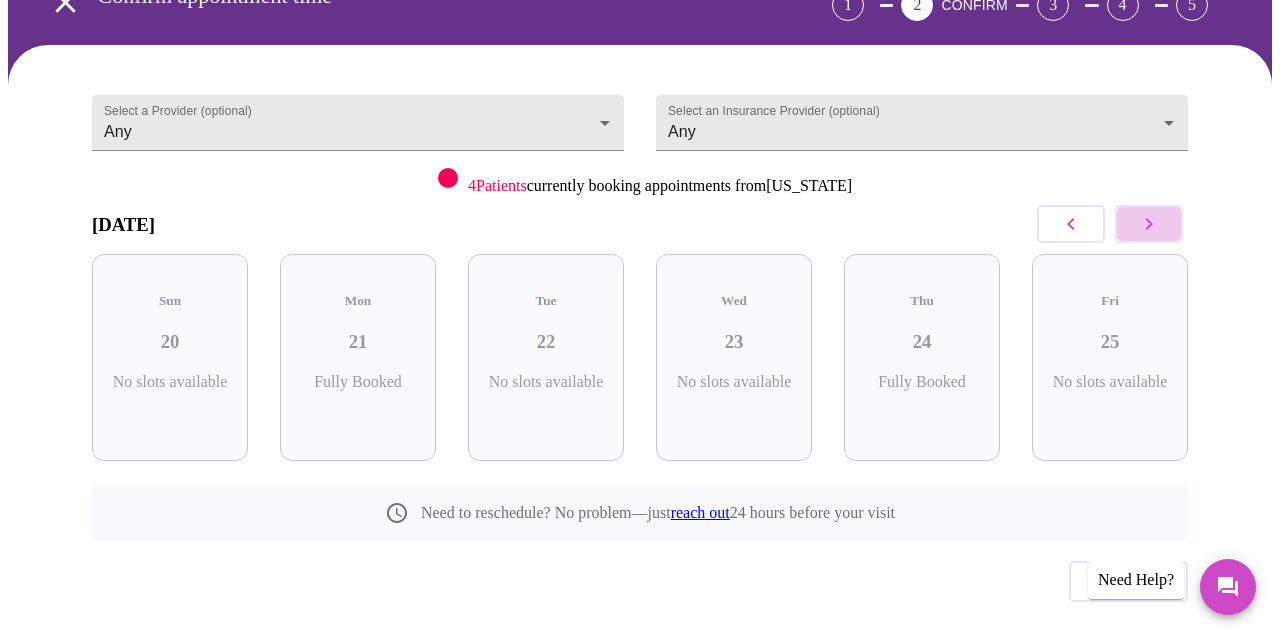 click 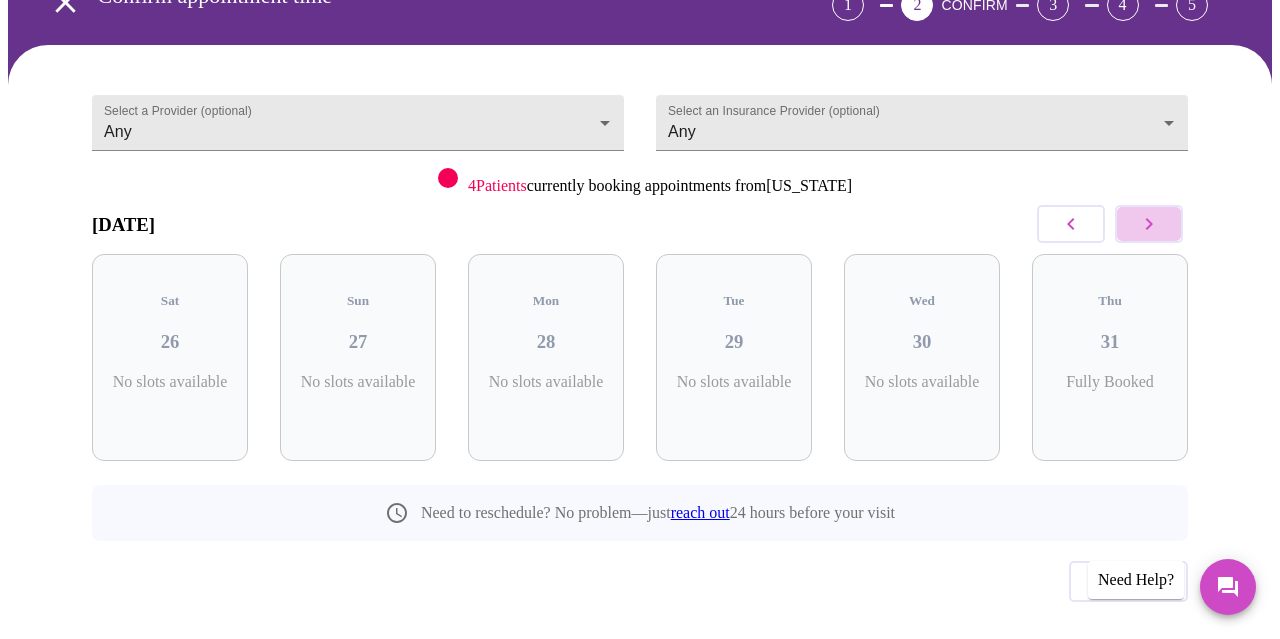 click 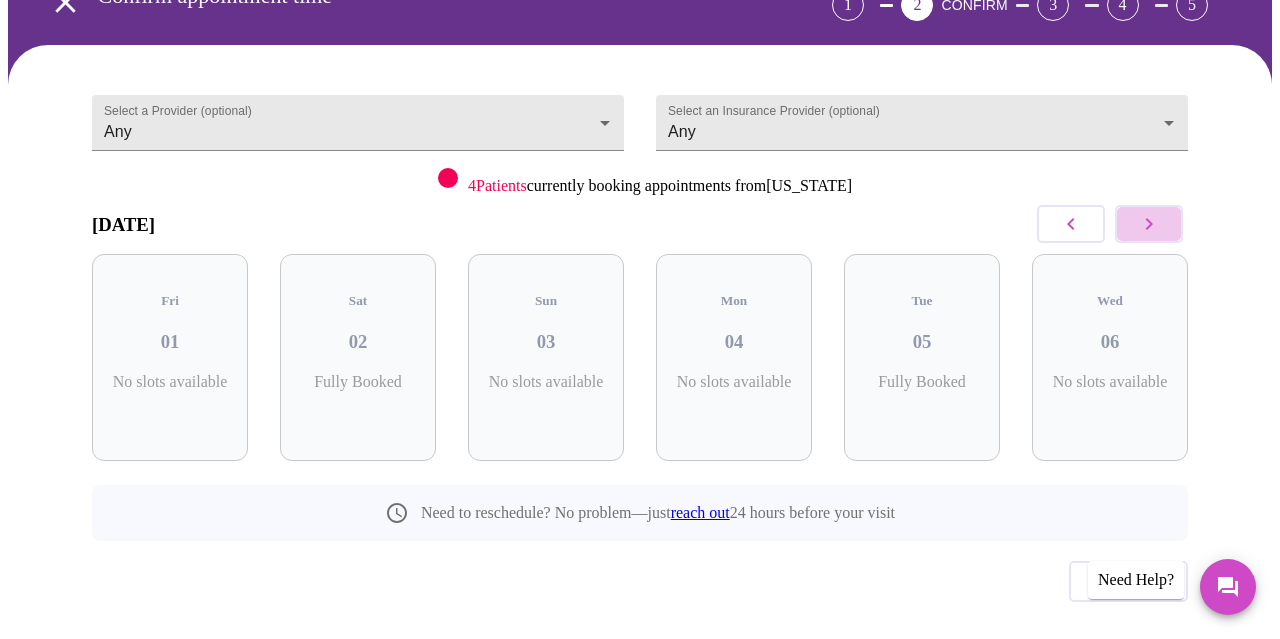 click 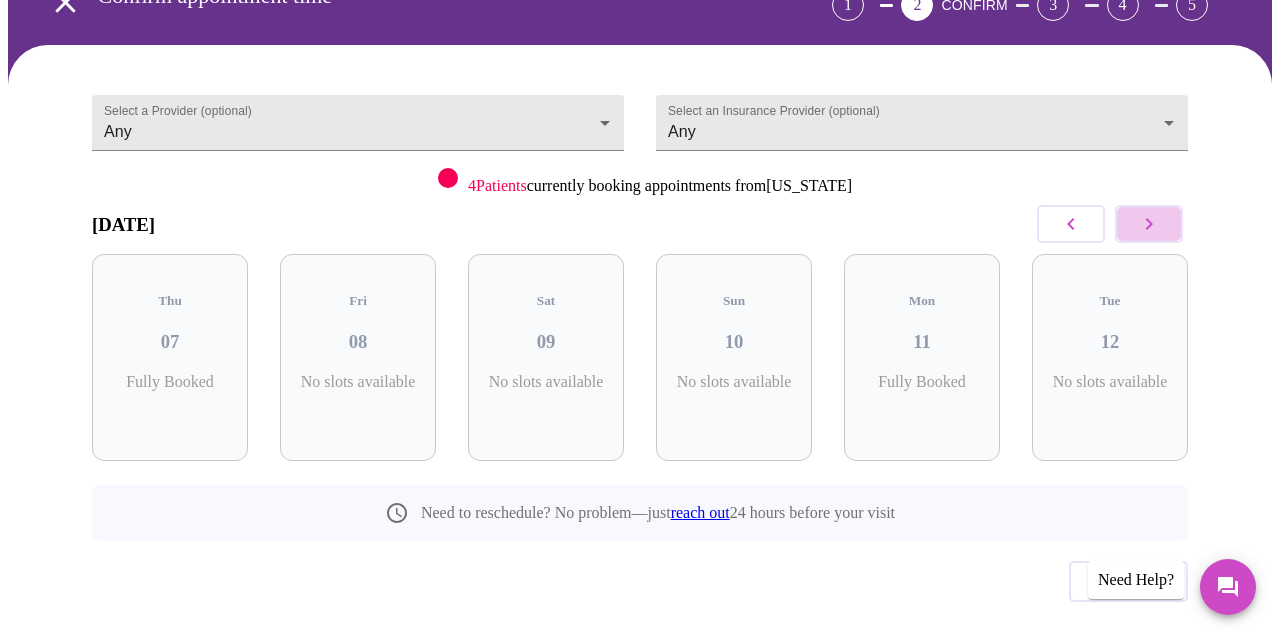 click 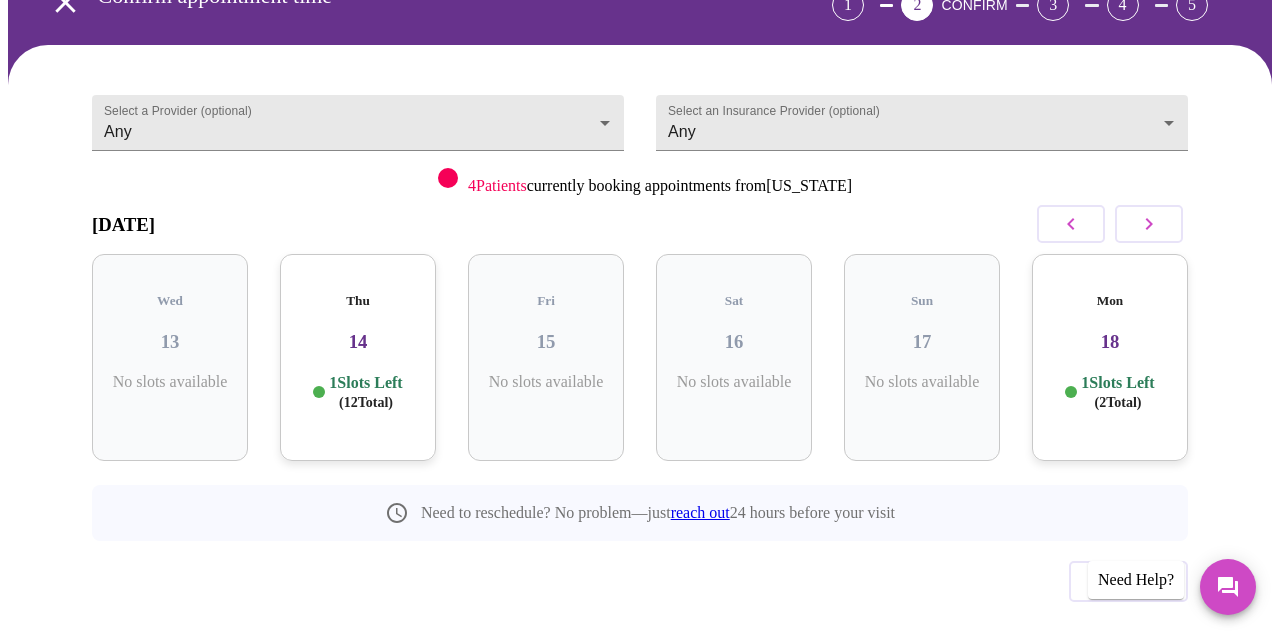 scroll, scrollTop: 0, scrollLeft: 0, axis: both 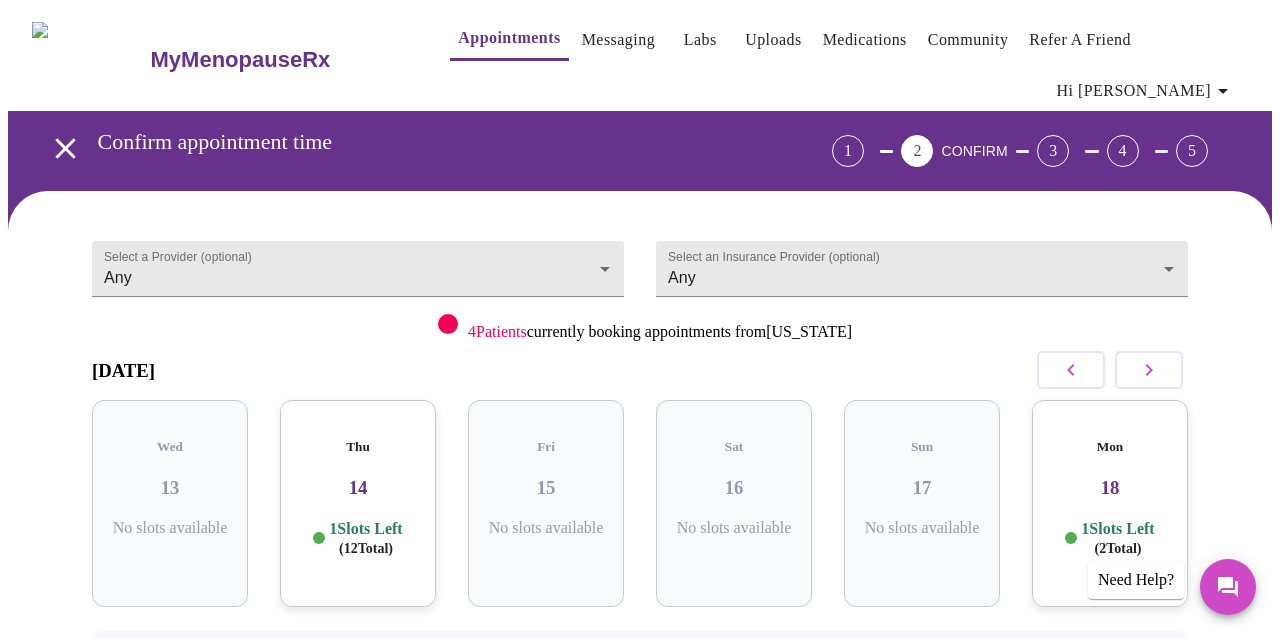 click on "1  Slots Left ( 12  Total)" at bounding box center (365, 538) 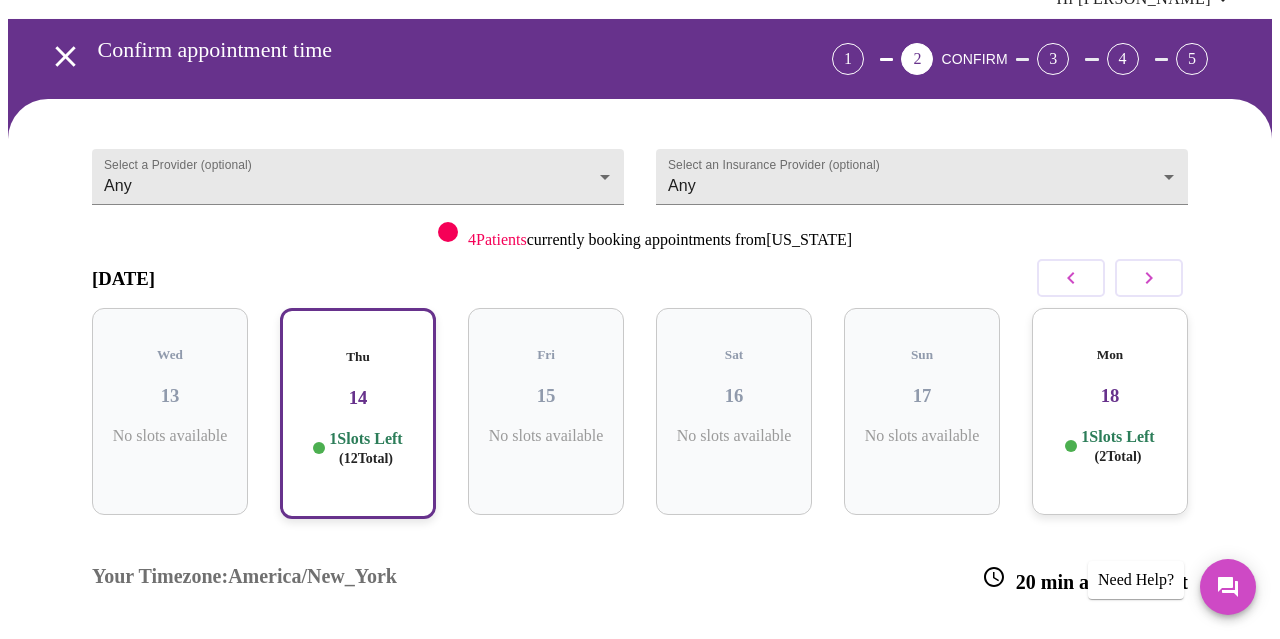 scroll, scrollTop: 0, scrollLeft: 0, axis: both 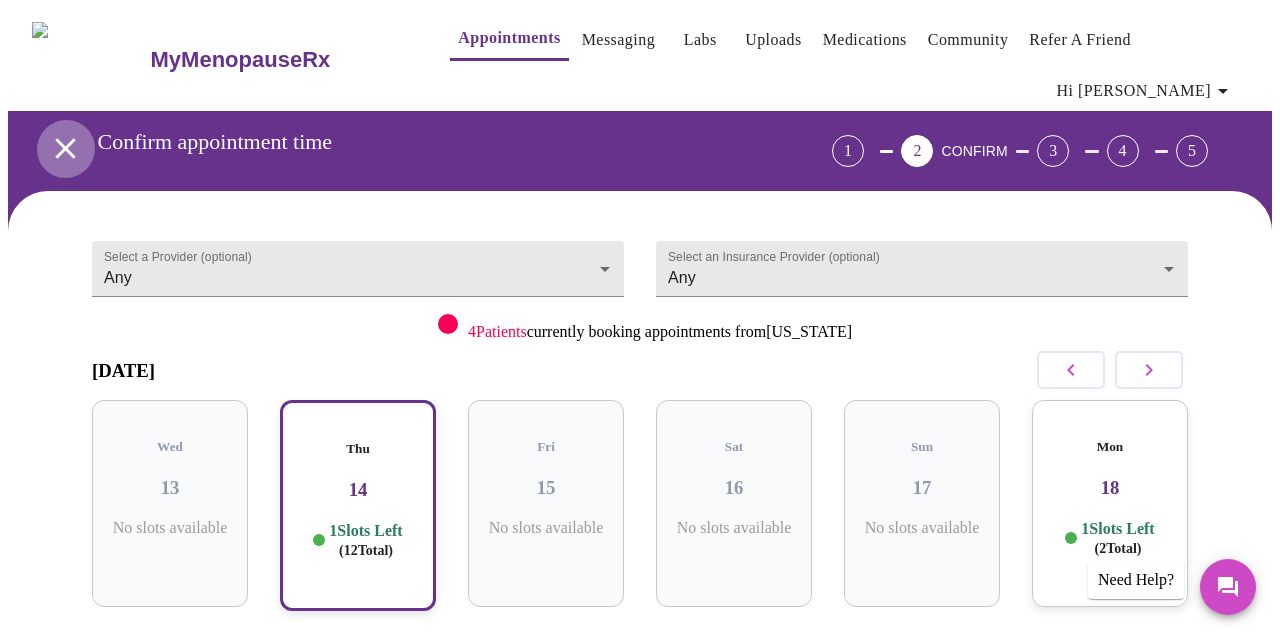 click 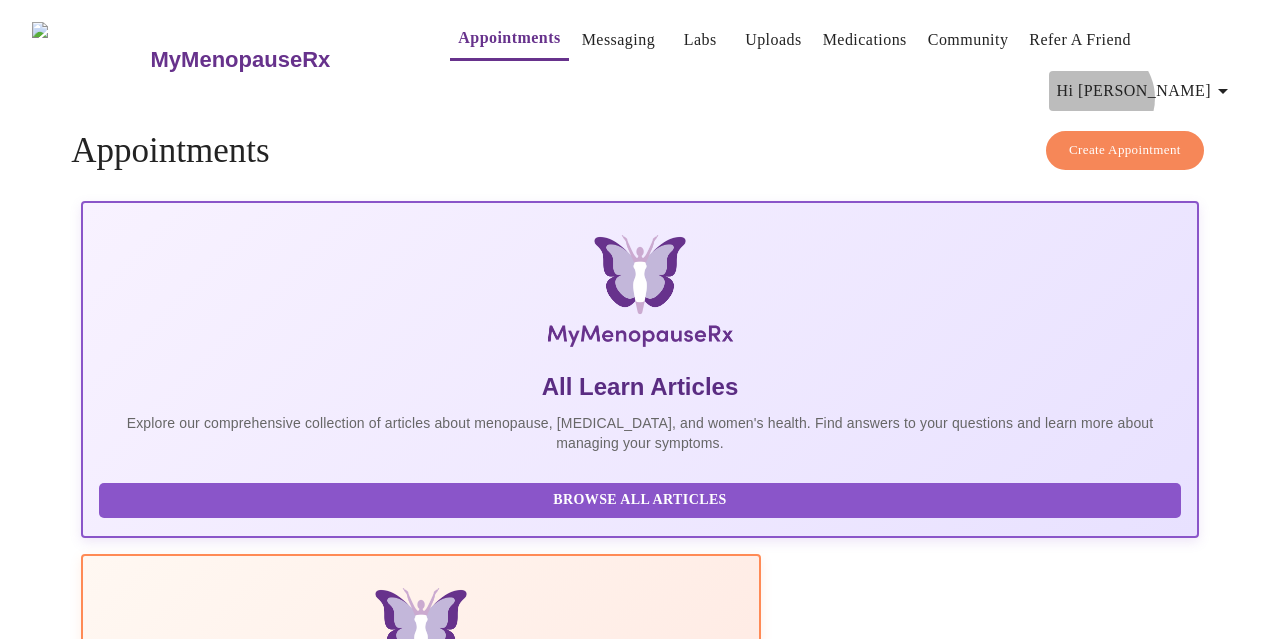 click on "Hi [PERSON_NAME]" at bounding box center (1146, 91) 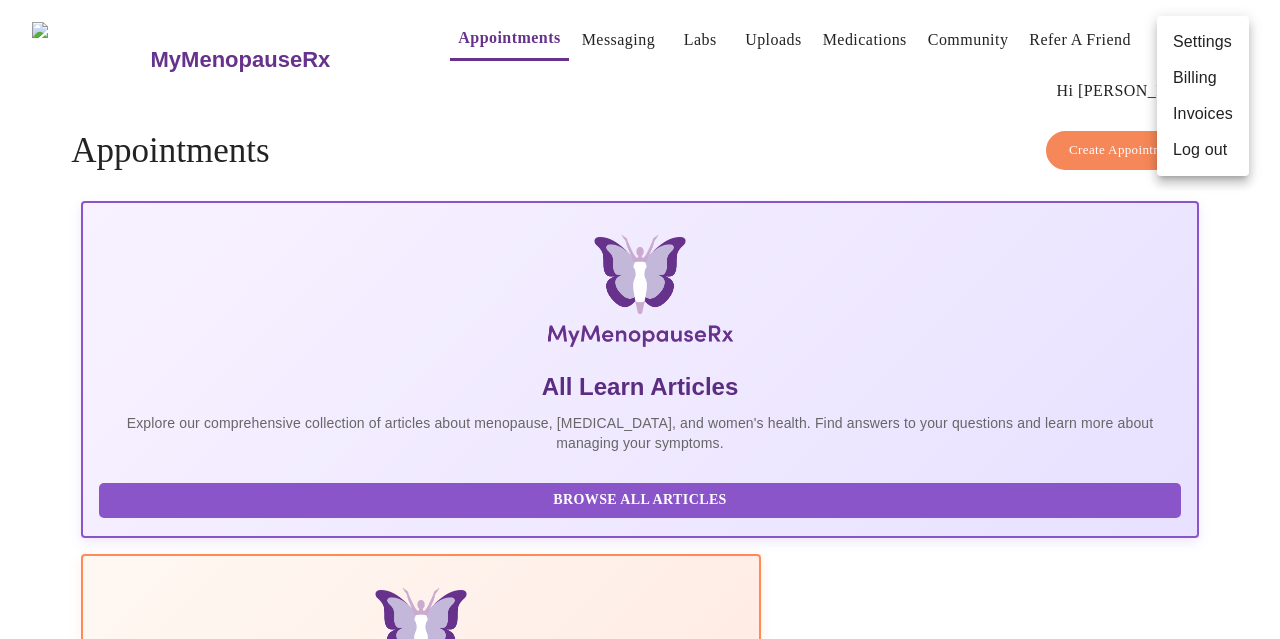 click at bounding box center (640, 319) 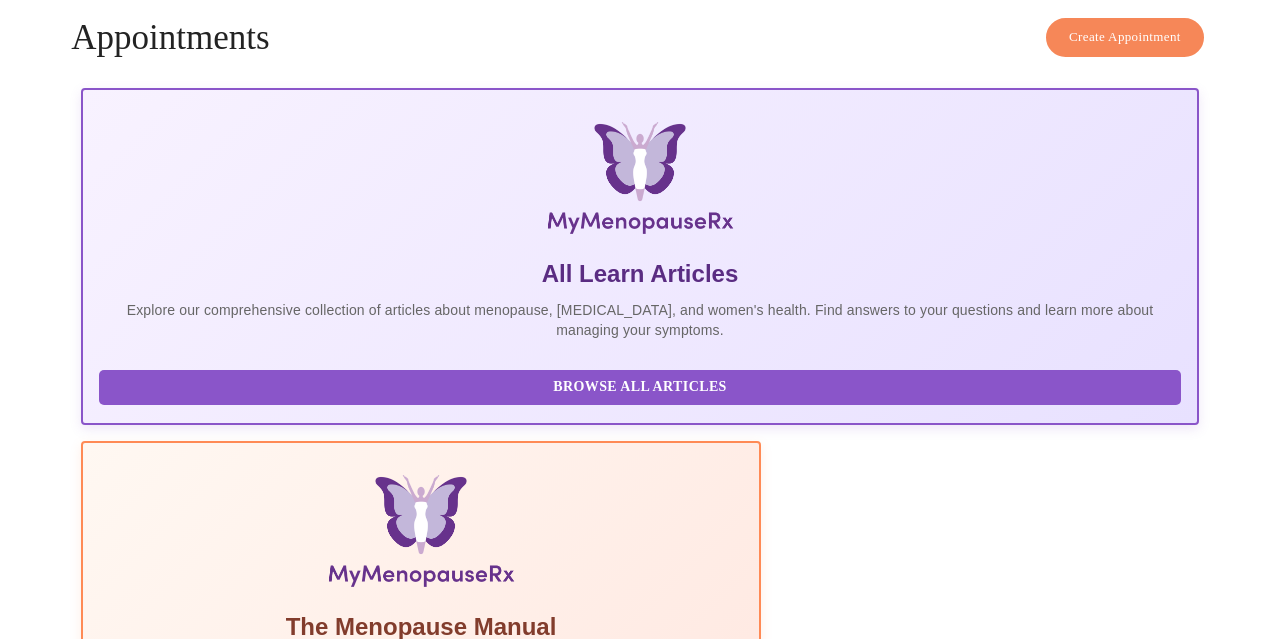 scroll, scrollTop: 0, scrollLeft: 0, axis: both 